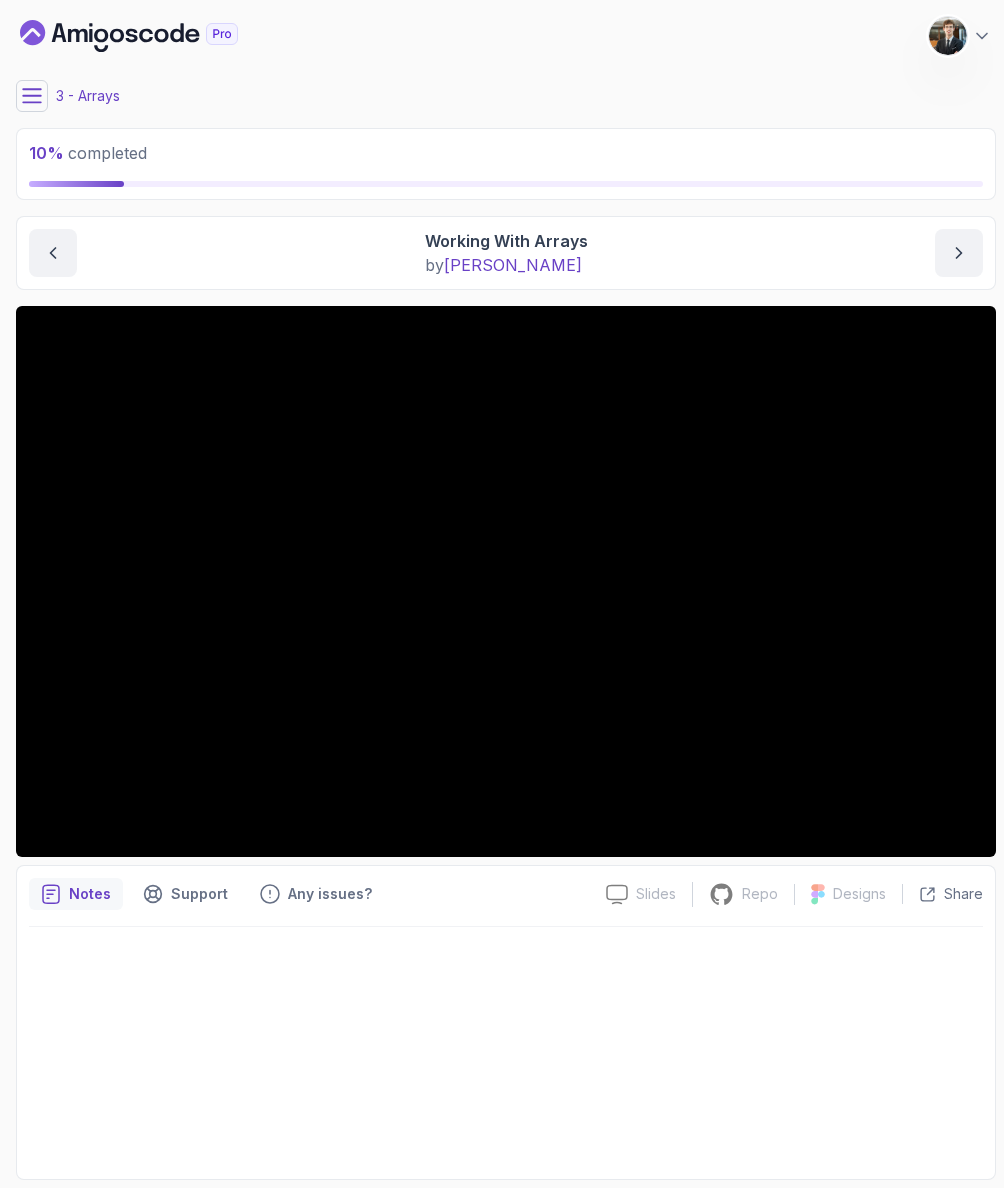 scroll, scrollTop: 0, scrollLeft: 0, axis: both 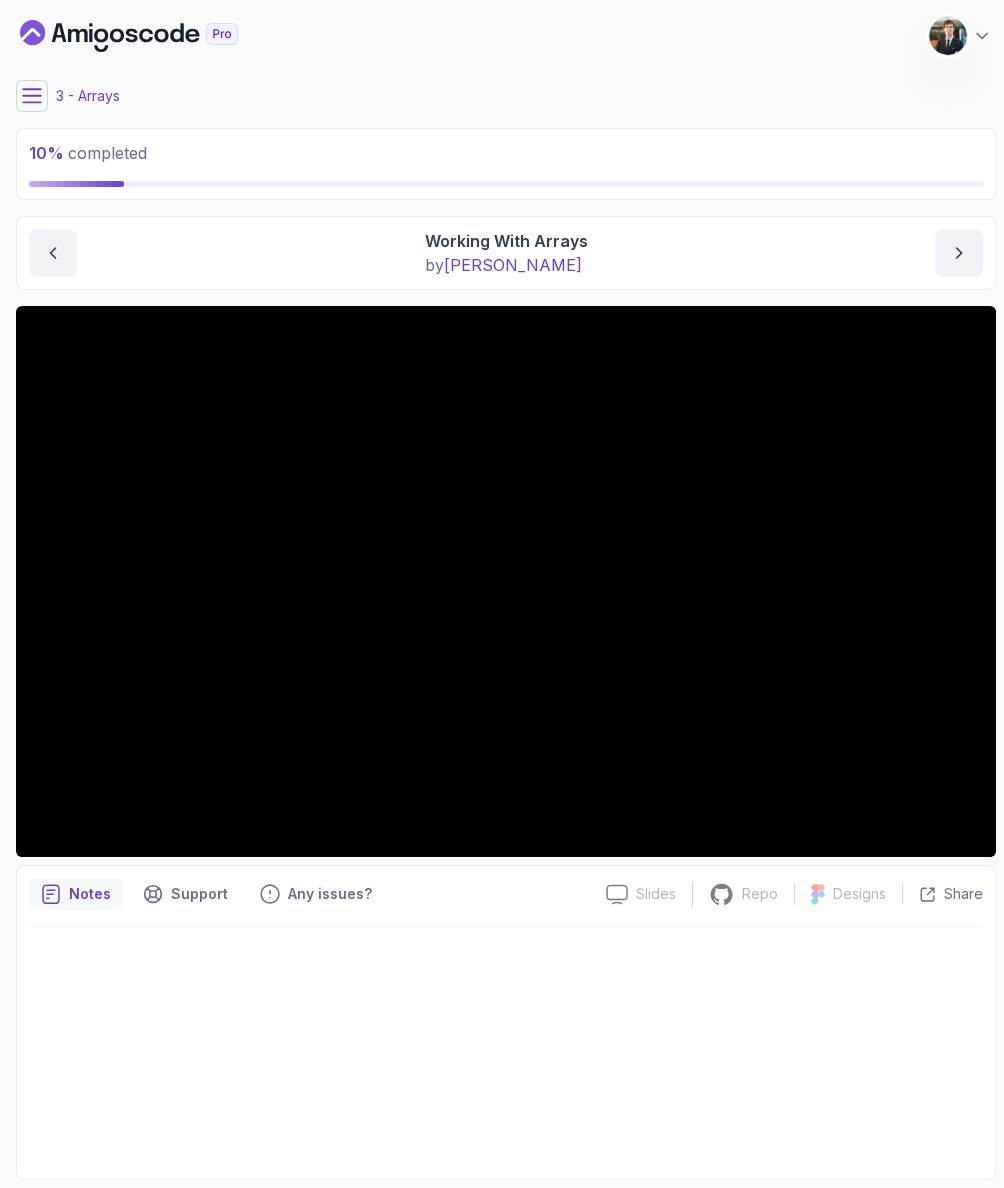 click at bounding box center [506, 1047] 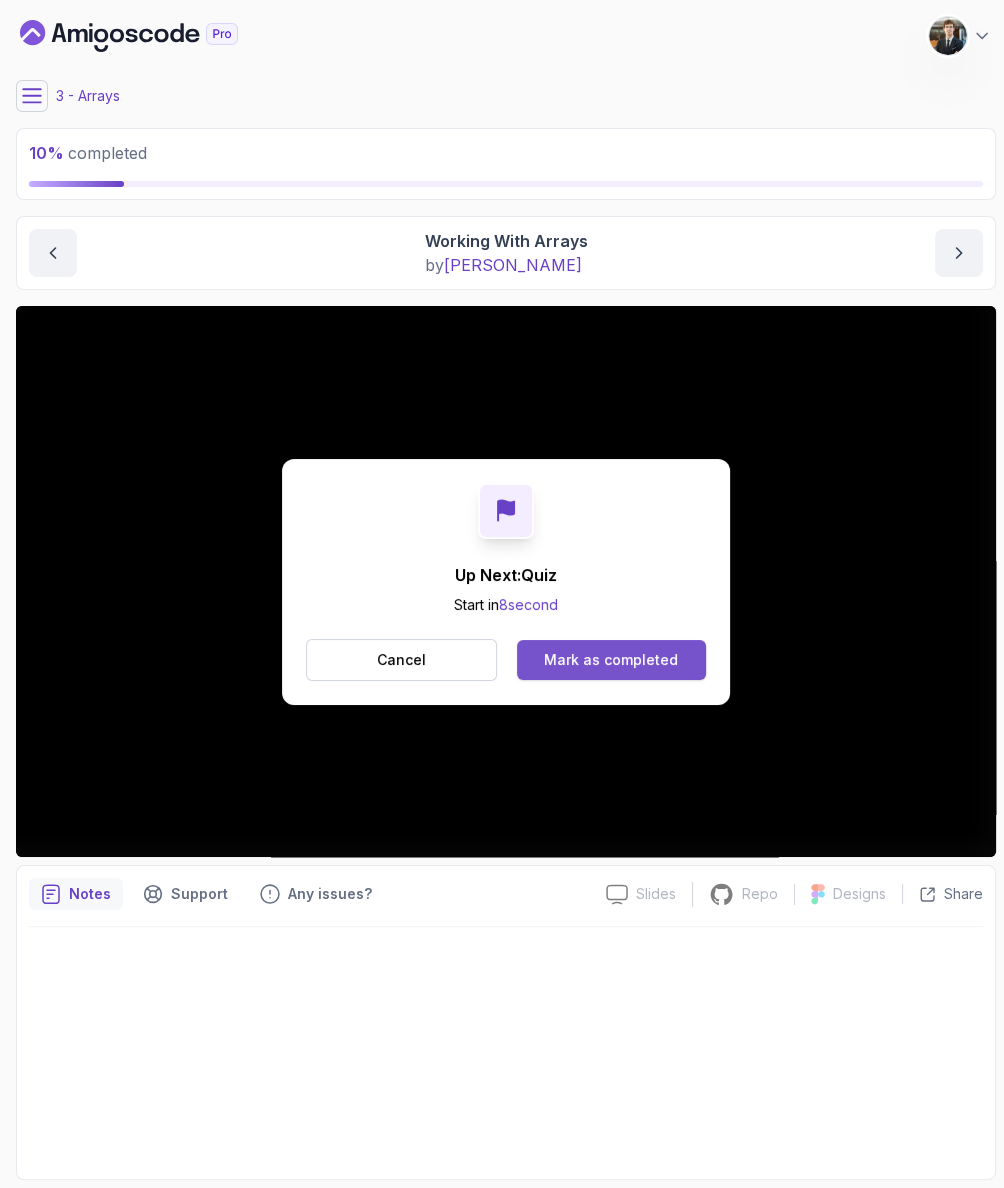 click on "Mark as completed" at bounding box center [611, 660] 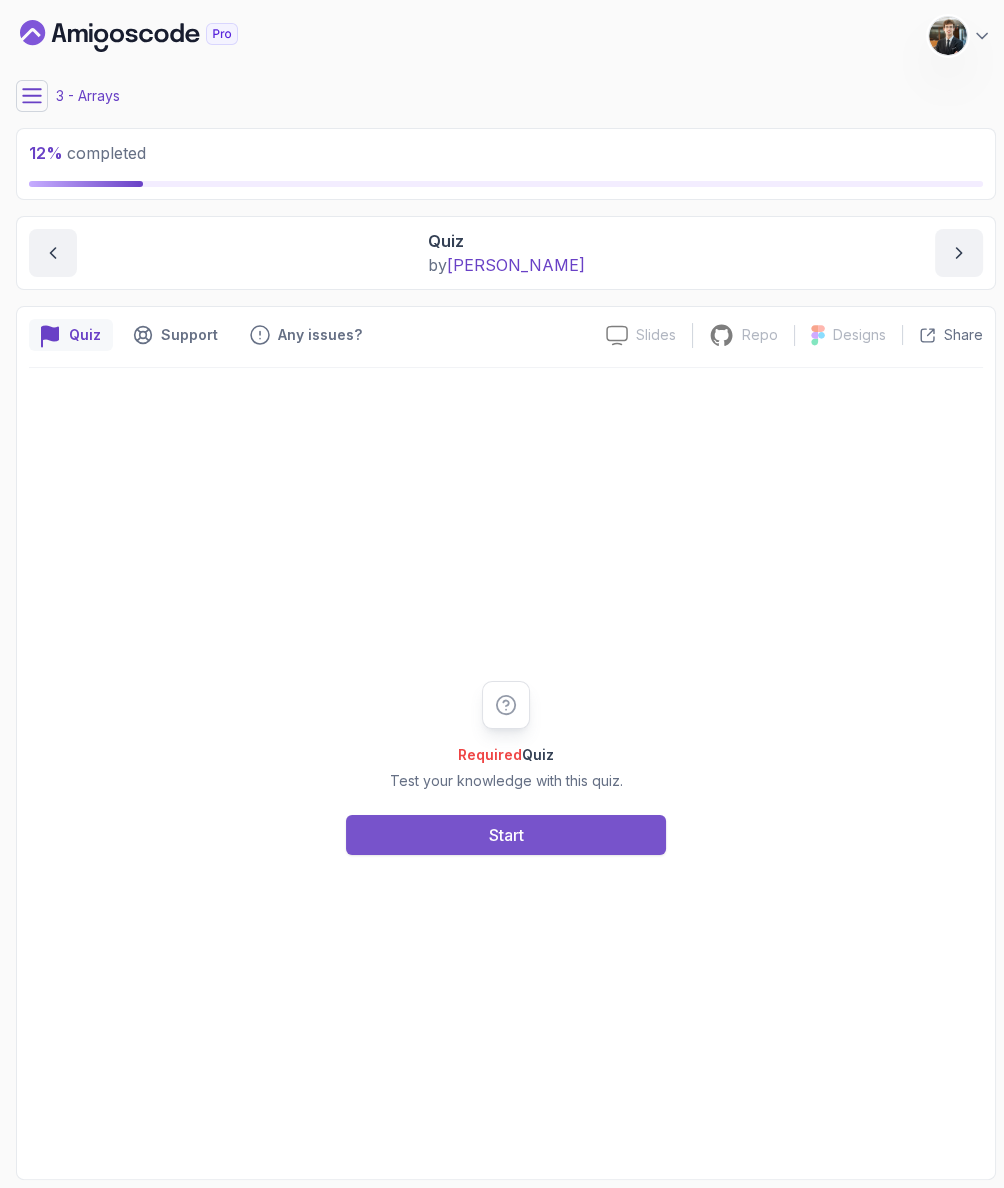 click on "Start" at bounding box center [506, 835] 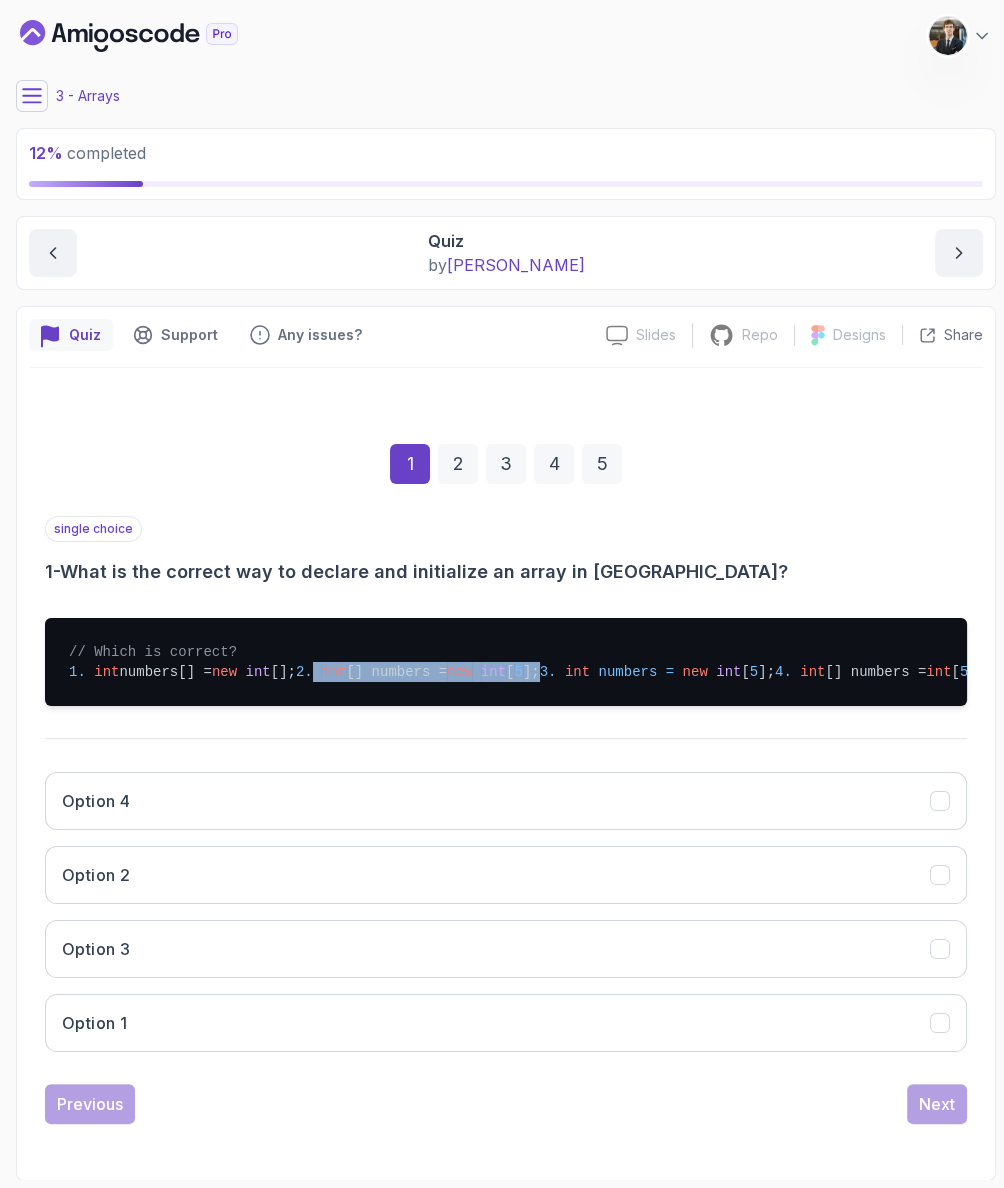drag, startPoint x: 90, startPoint y: 693, endPoint x: 404, endPoint y: 699, distance: 314.0573 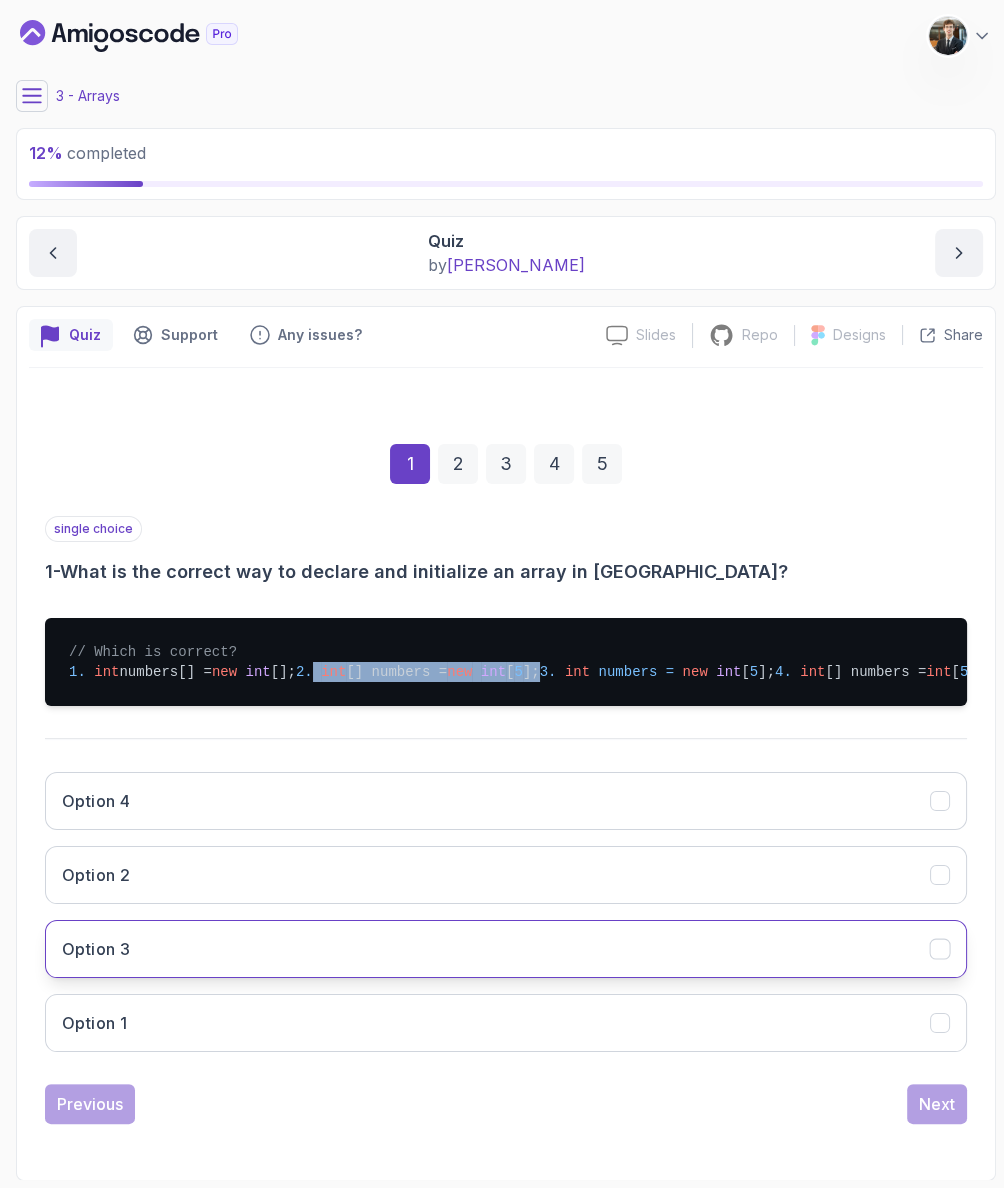 scroll, scrollTop: 63, scrollLeft: 0, axis: vertical 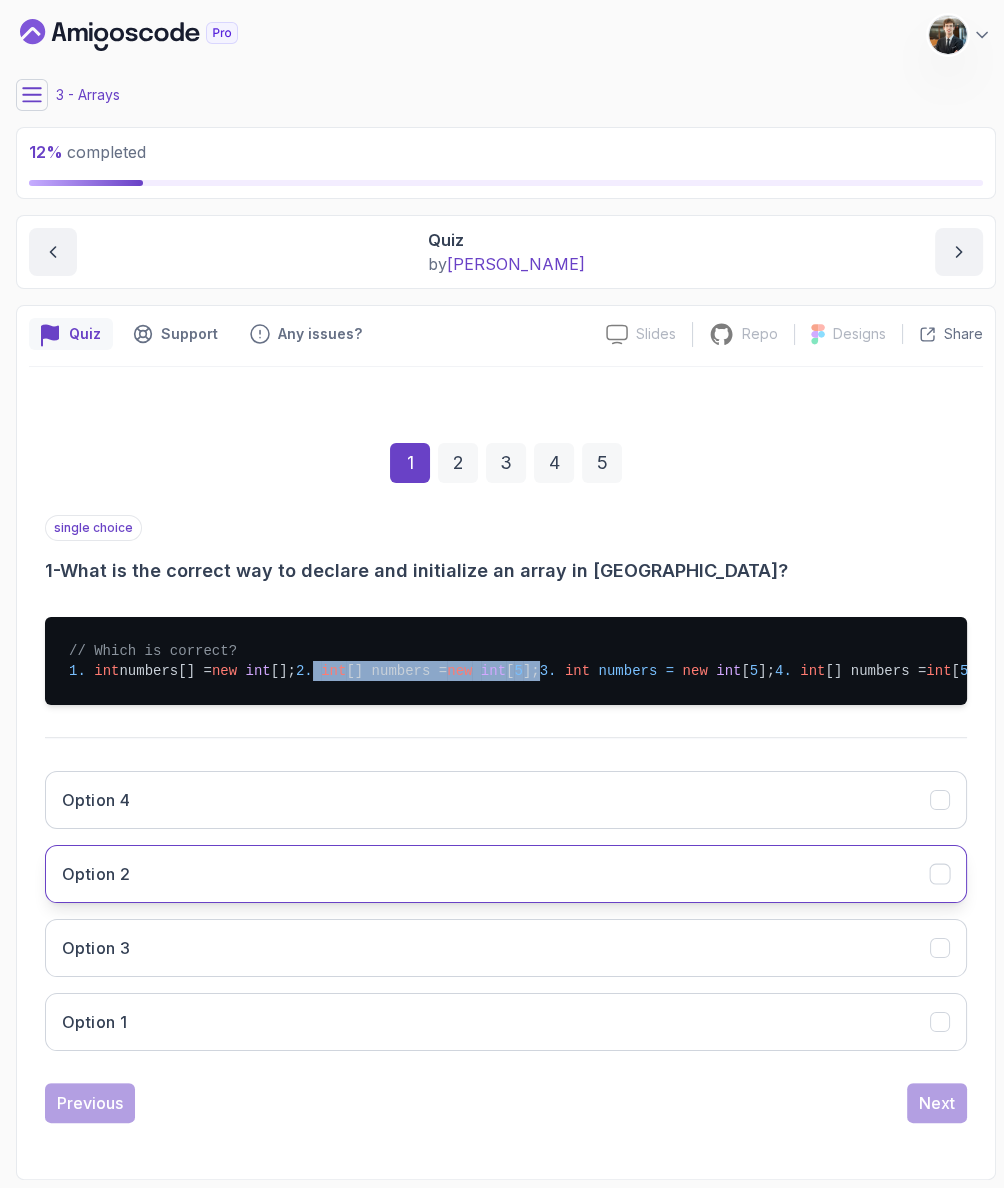 click on "Option 2" at bounding box center [506, 874] 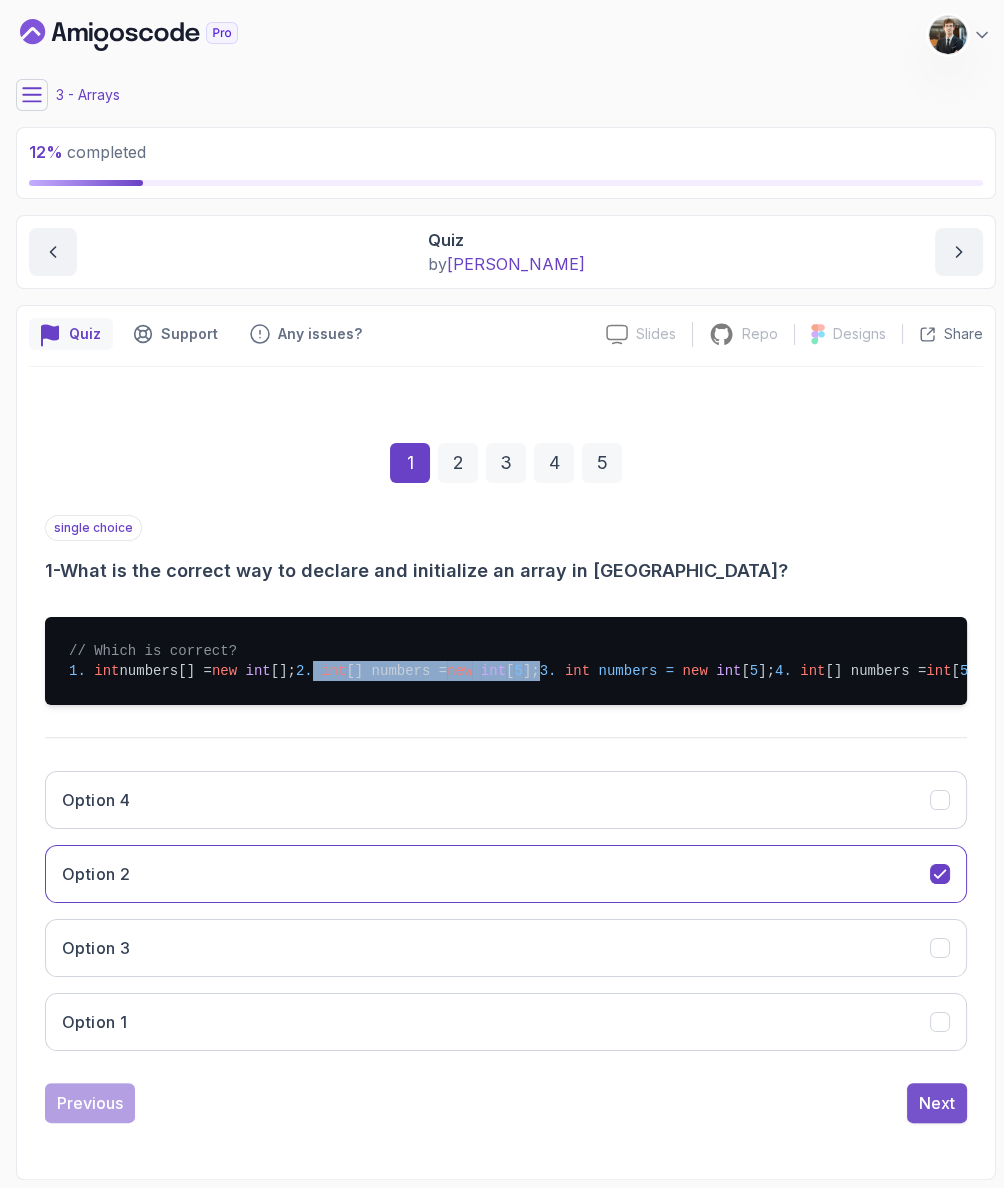 click on "Next" at bounding box center [937, 1103] 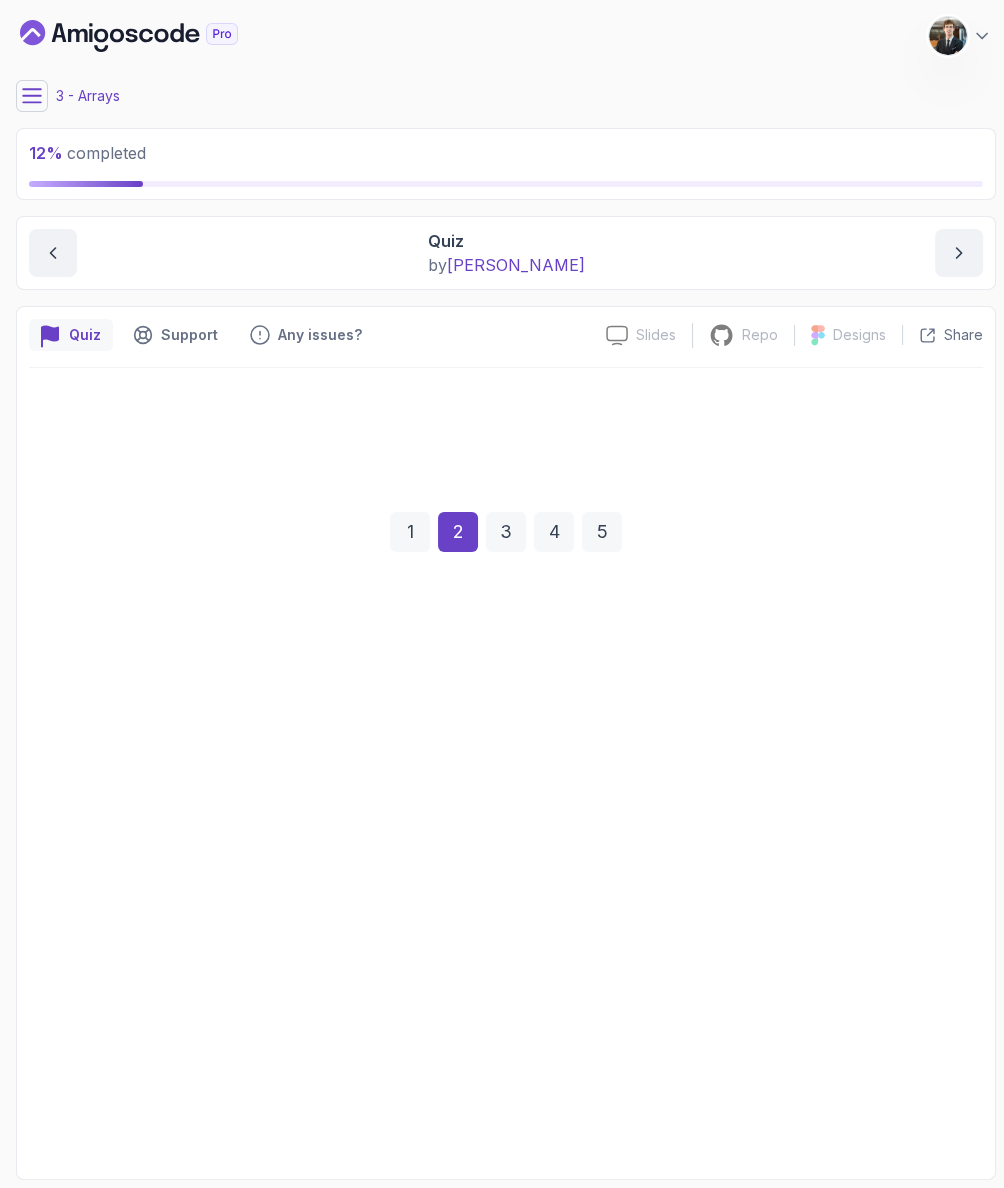 scroll, scrollTop: 0, scrollLeft: 0, axis: both 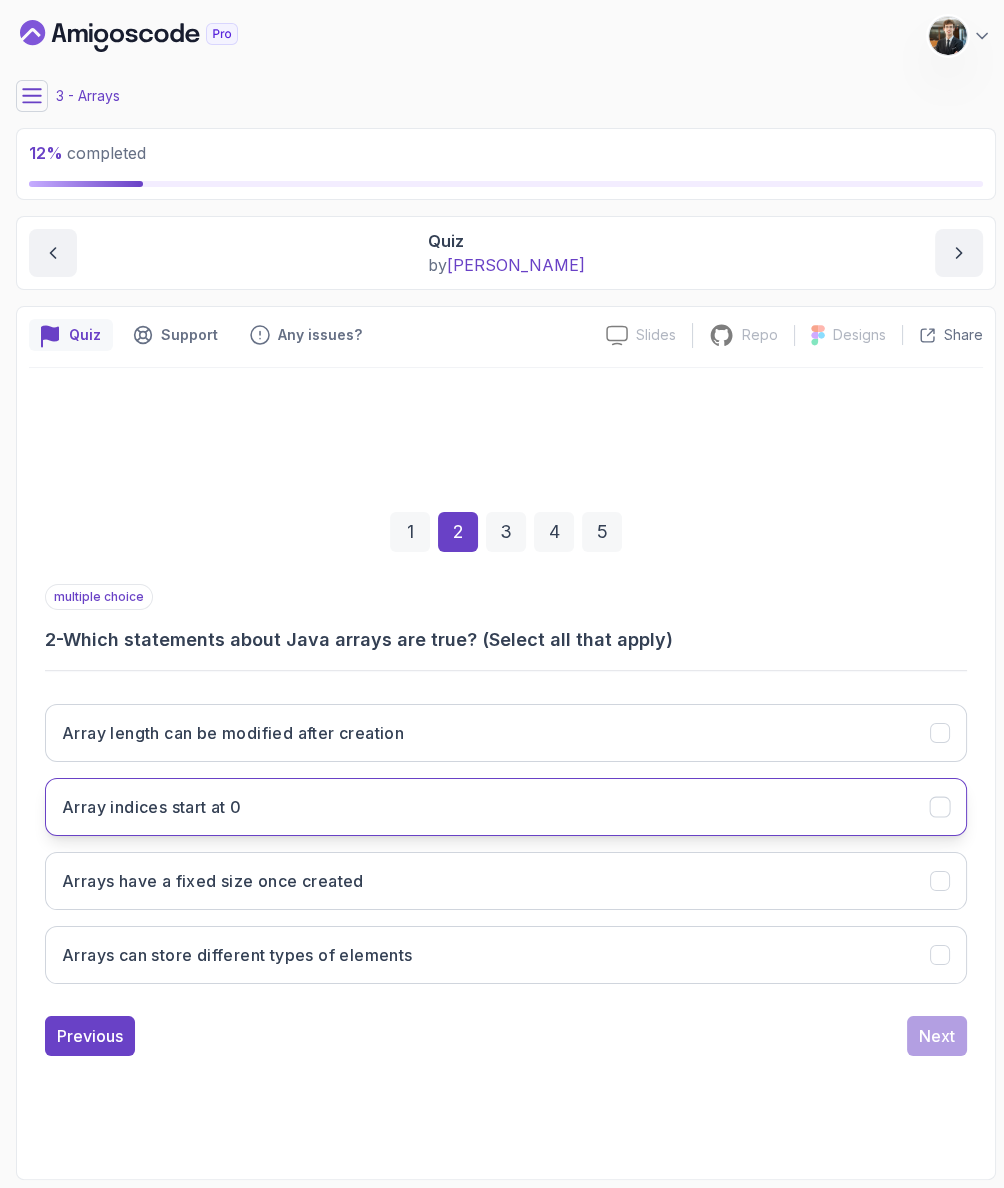 click on "Array indices start at 0" at bounding box center [152, 807] 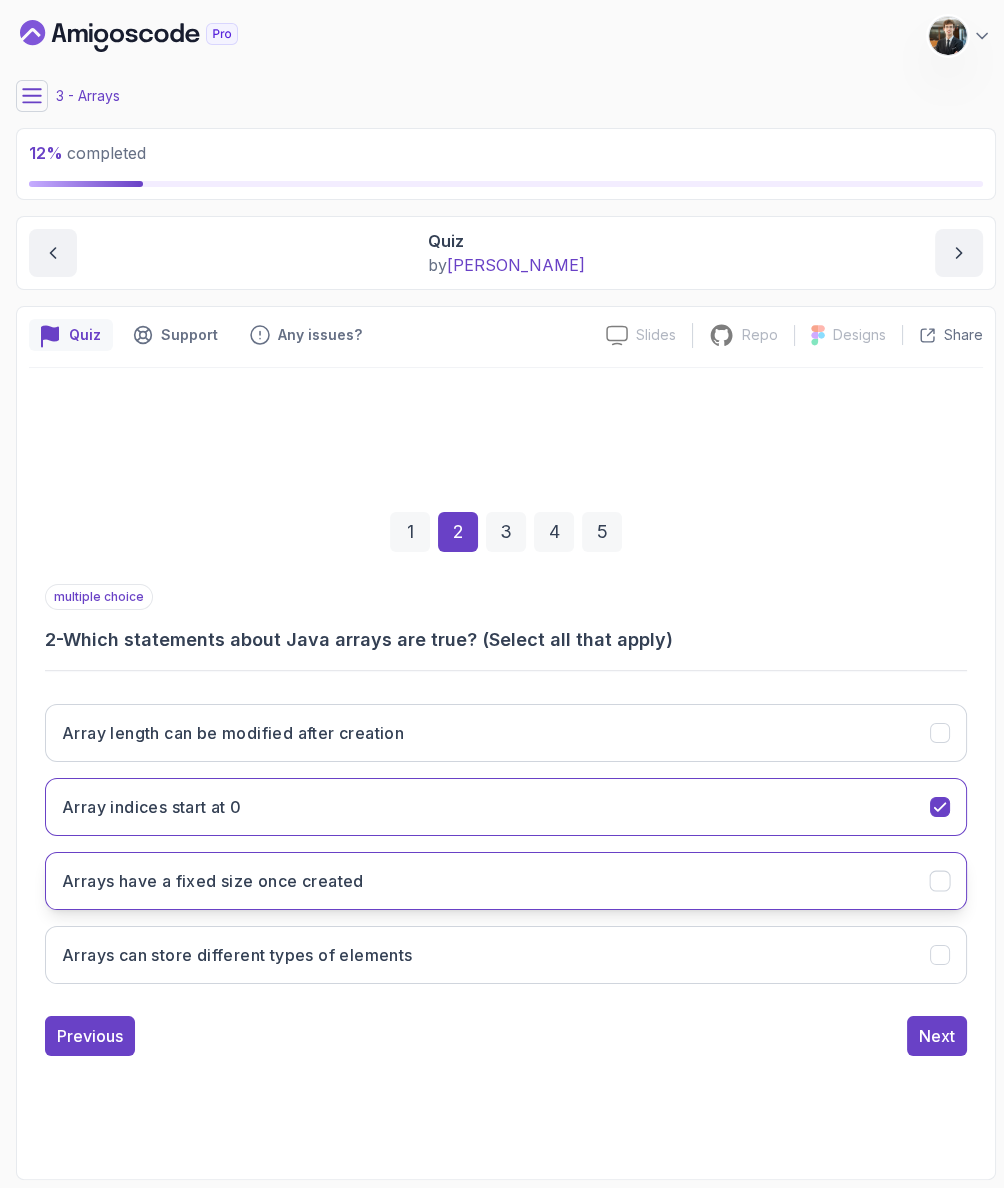 click on "Arrays have a fixed size once created" at bounding box center (213, 881) 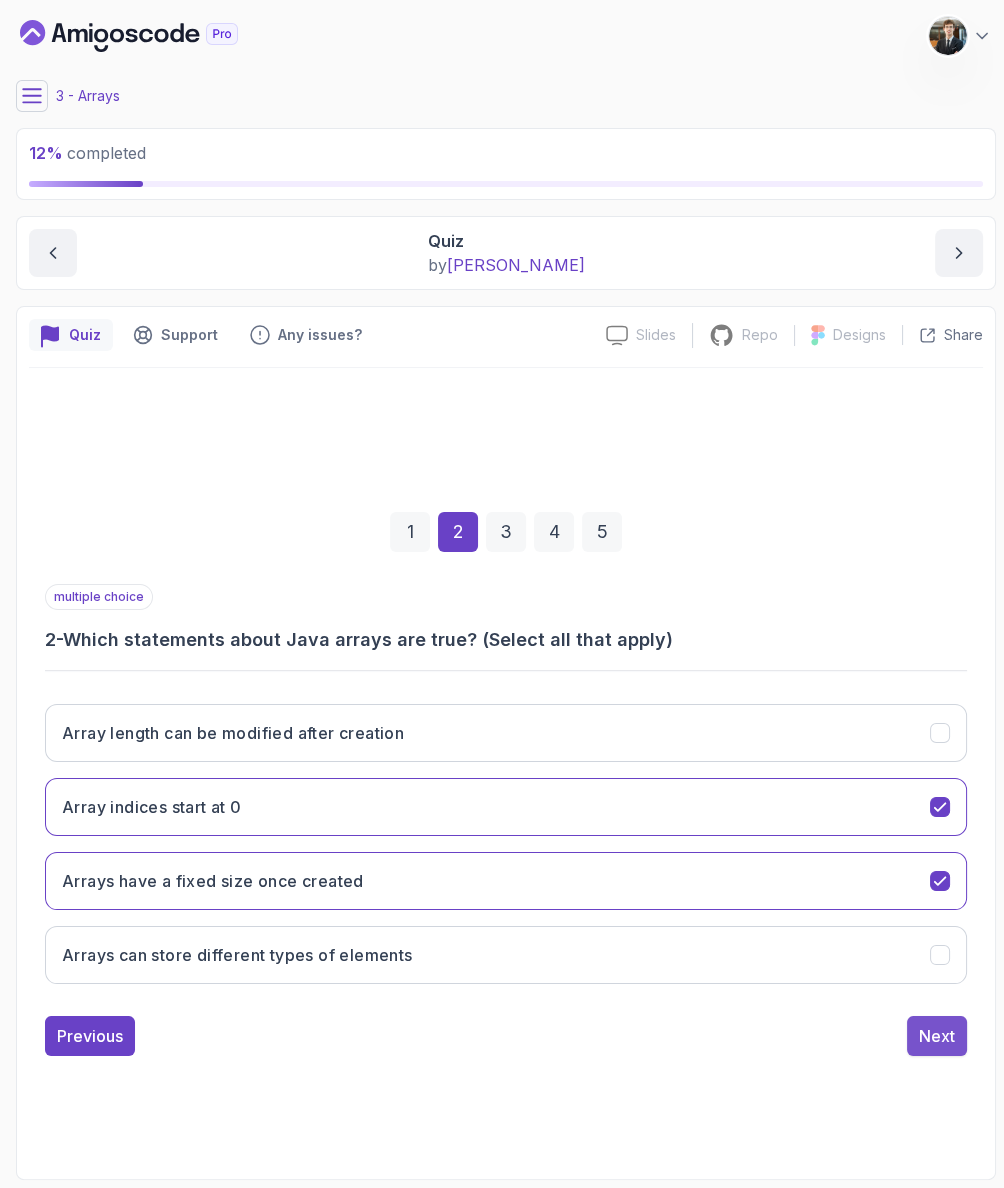 click on "Next" at bounding box center [937, 1036] 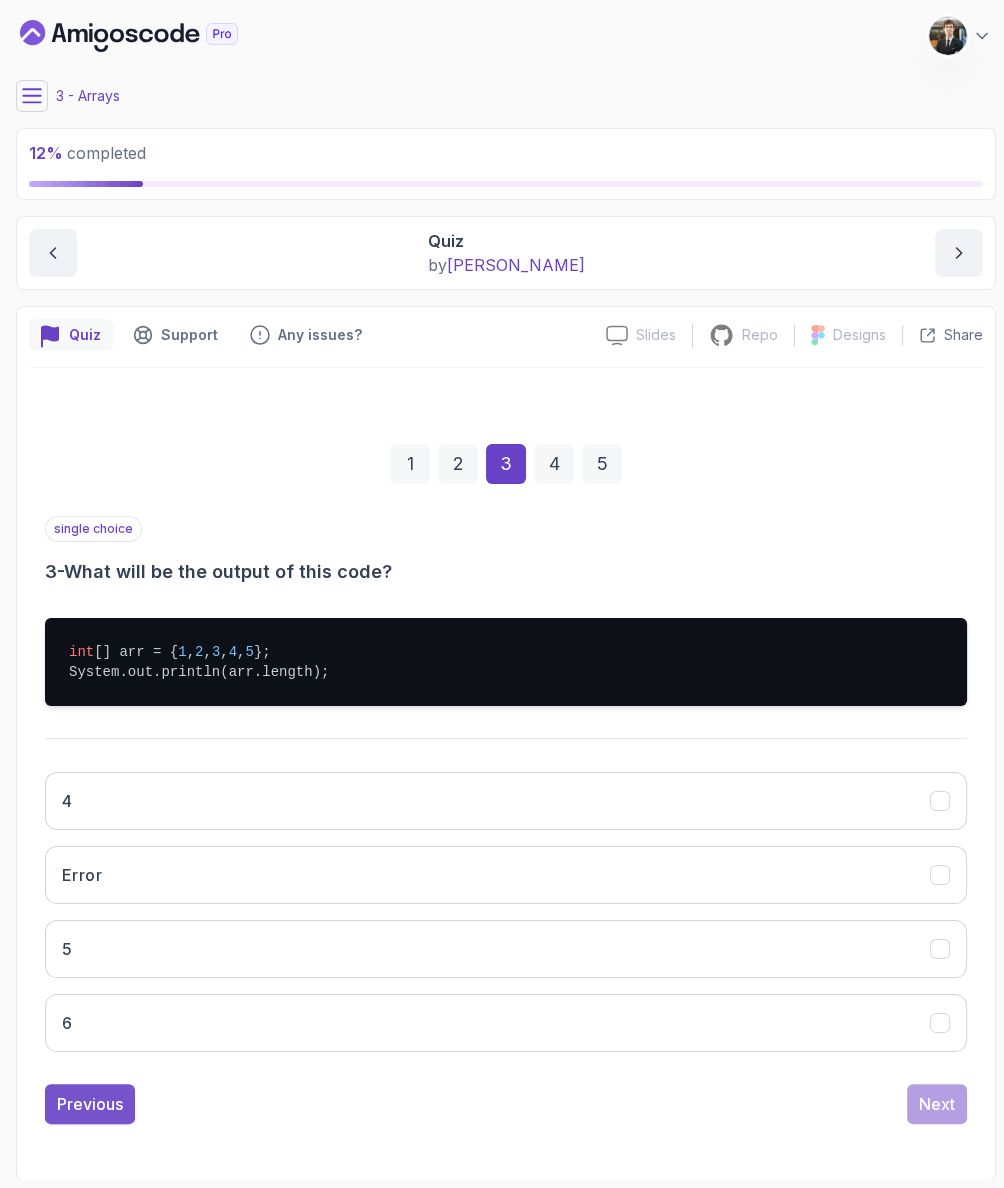 click on "Previous" at bounding box center [90, 1104] 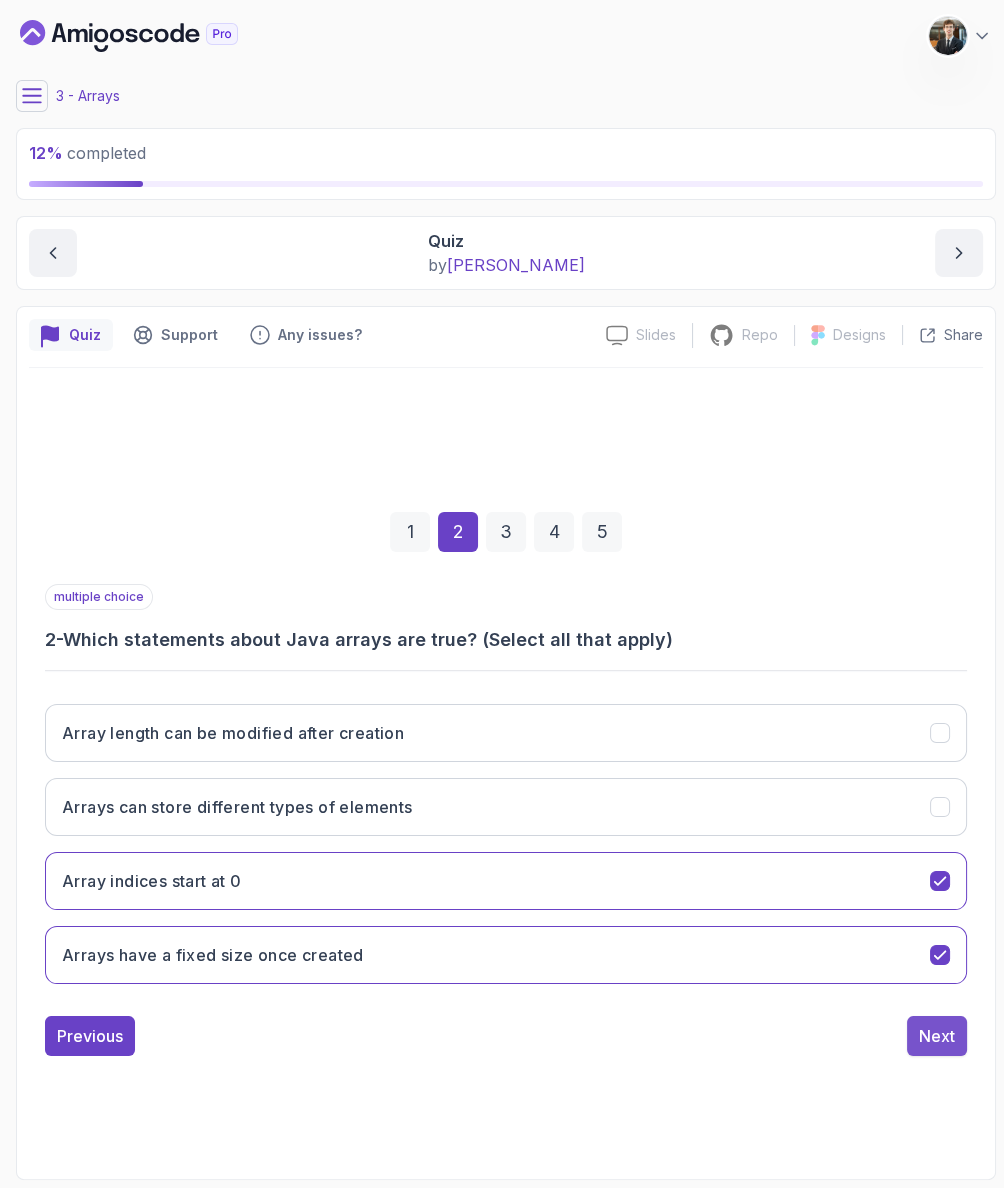 click on "Next" at bounding box center [937, 1036] 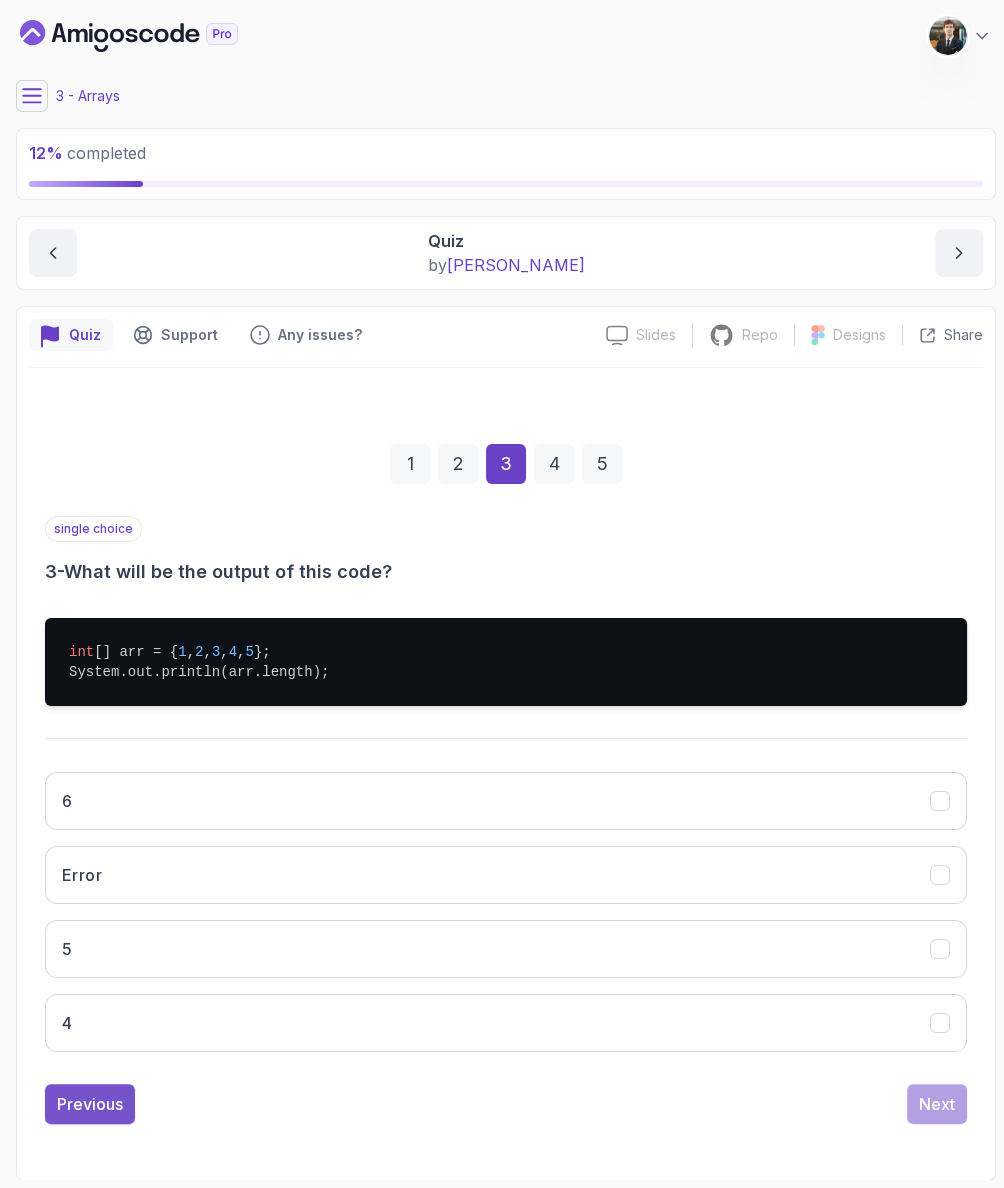 click on "Previous" at bounding box center [90, 1104] 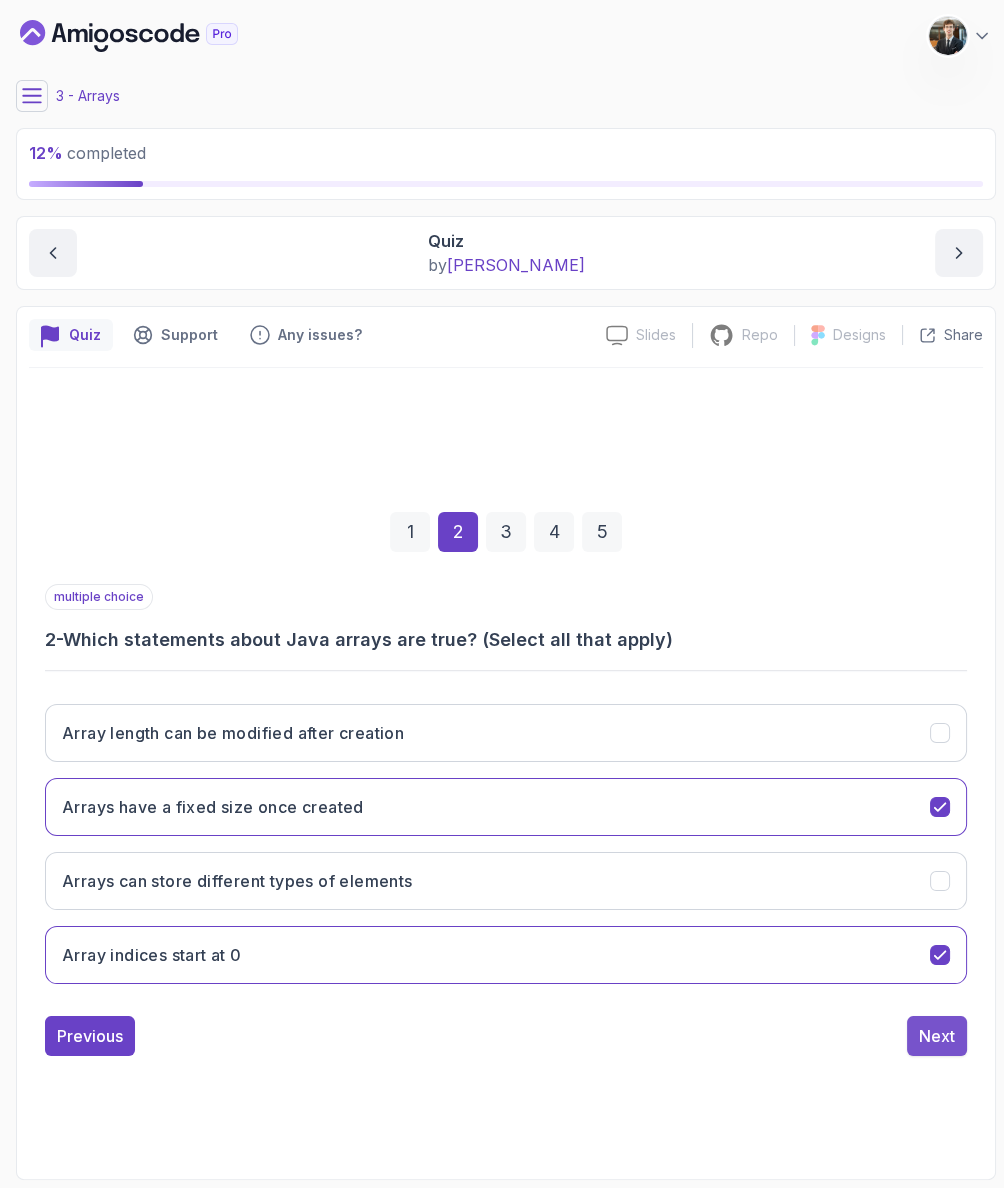 click on "Next" at bounding box center (937, 1036) 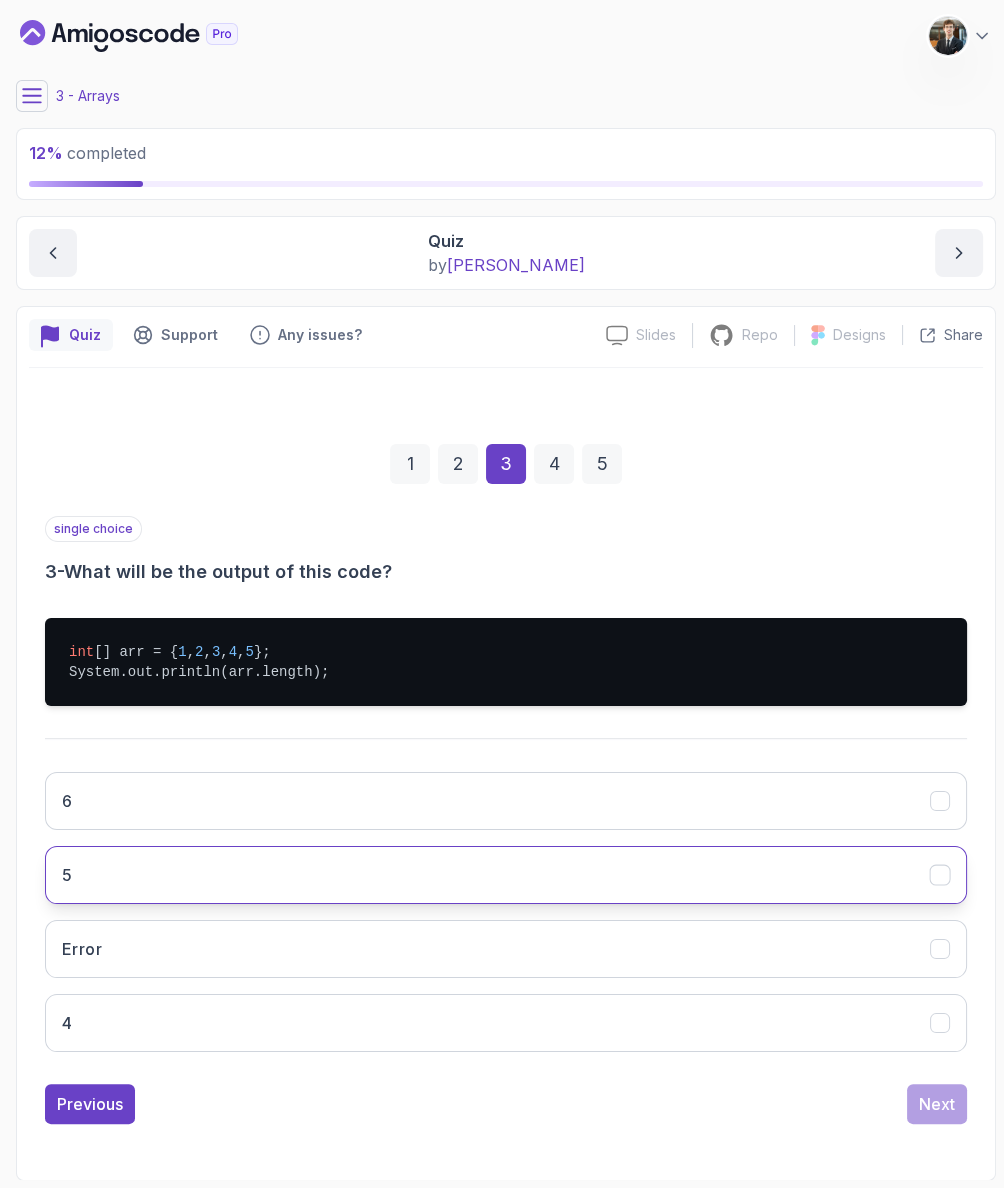 drag, startPoint x: 112, startPoint y: 864, endPoint x: 159, endPoint y: 872, distance: 47.67599 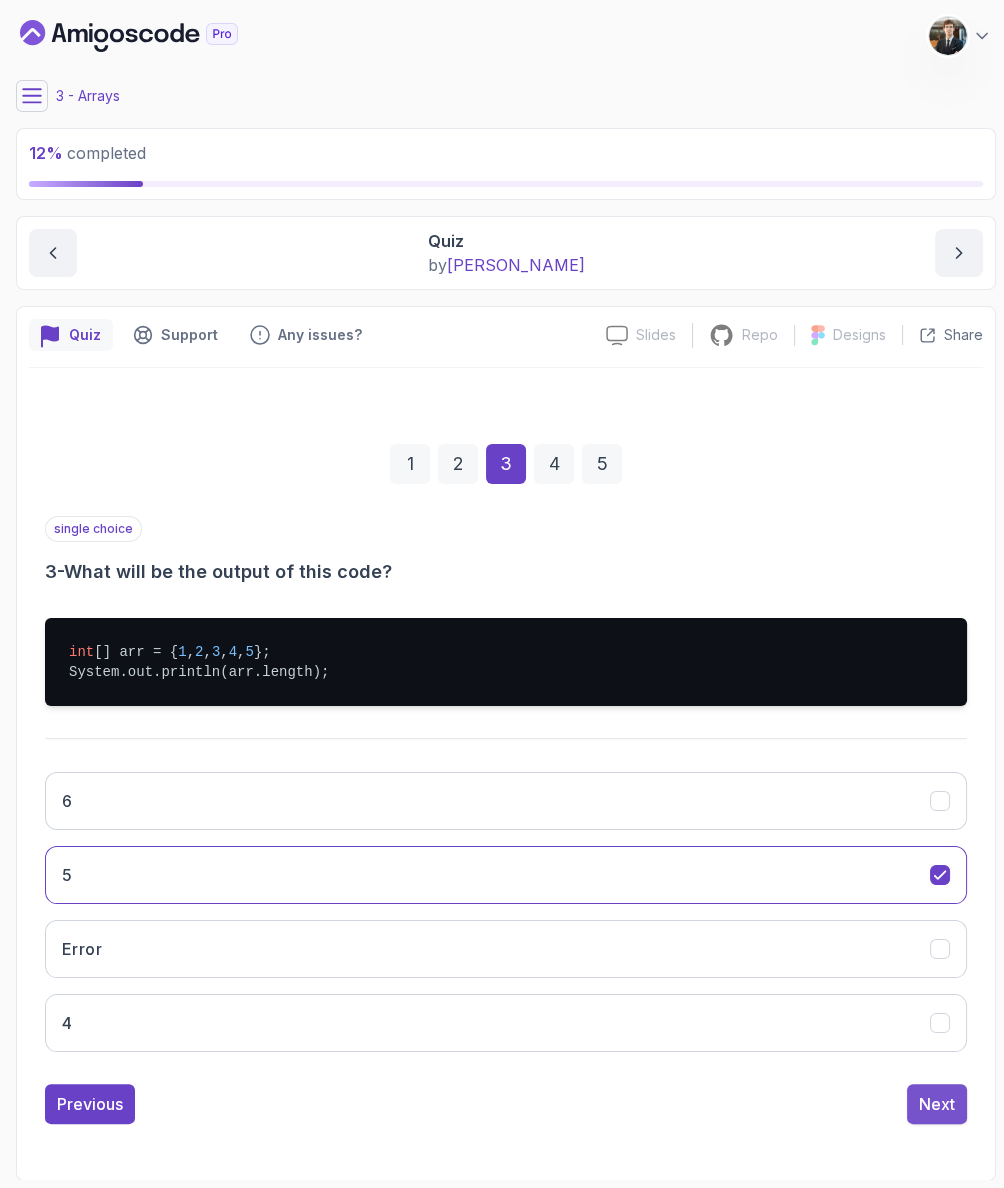 click on "Next" at bounding box center [937, 1104] 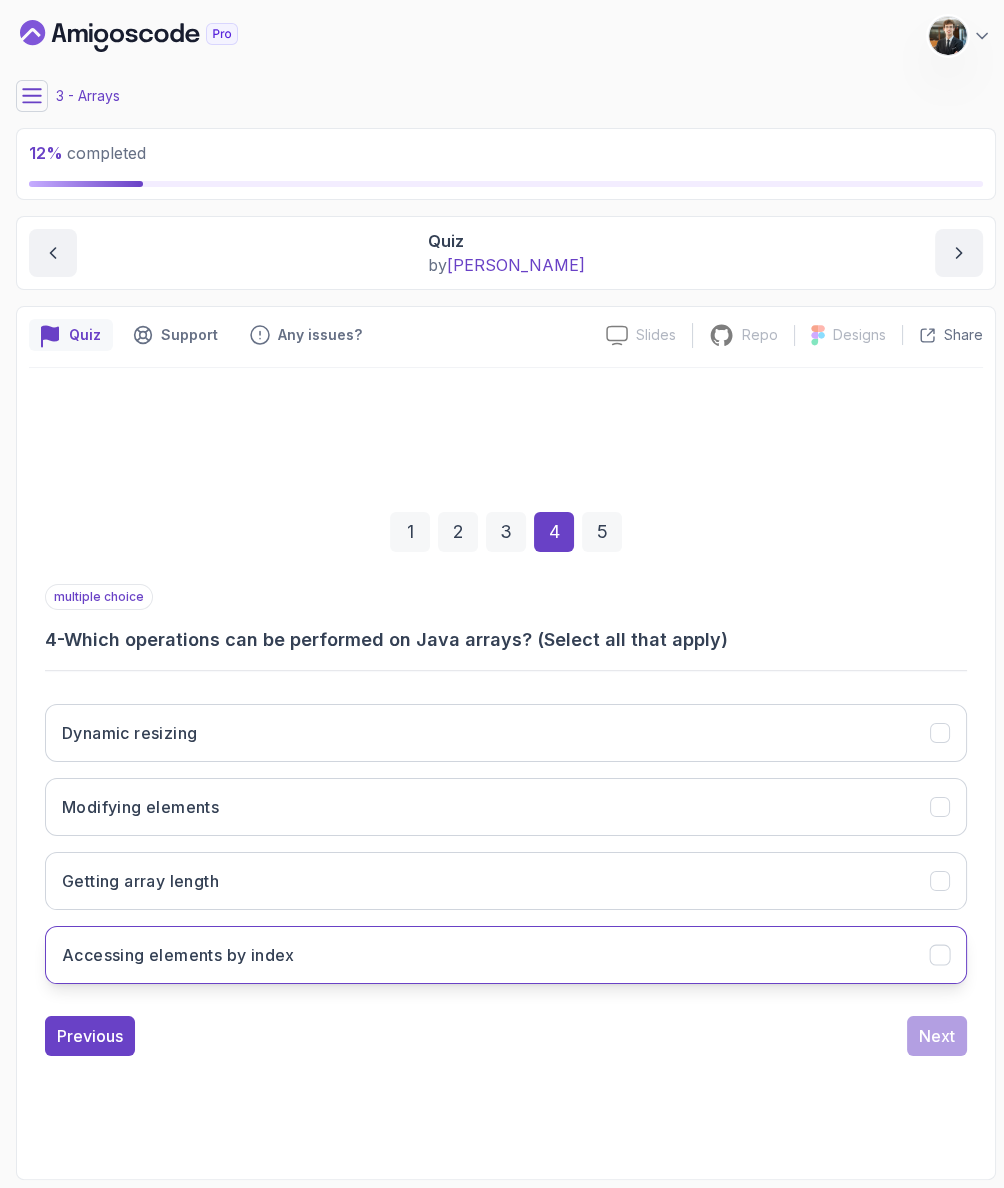 click on "Accessing elements by index" at bounding box center [178, 955] 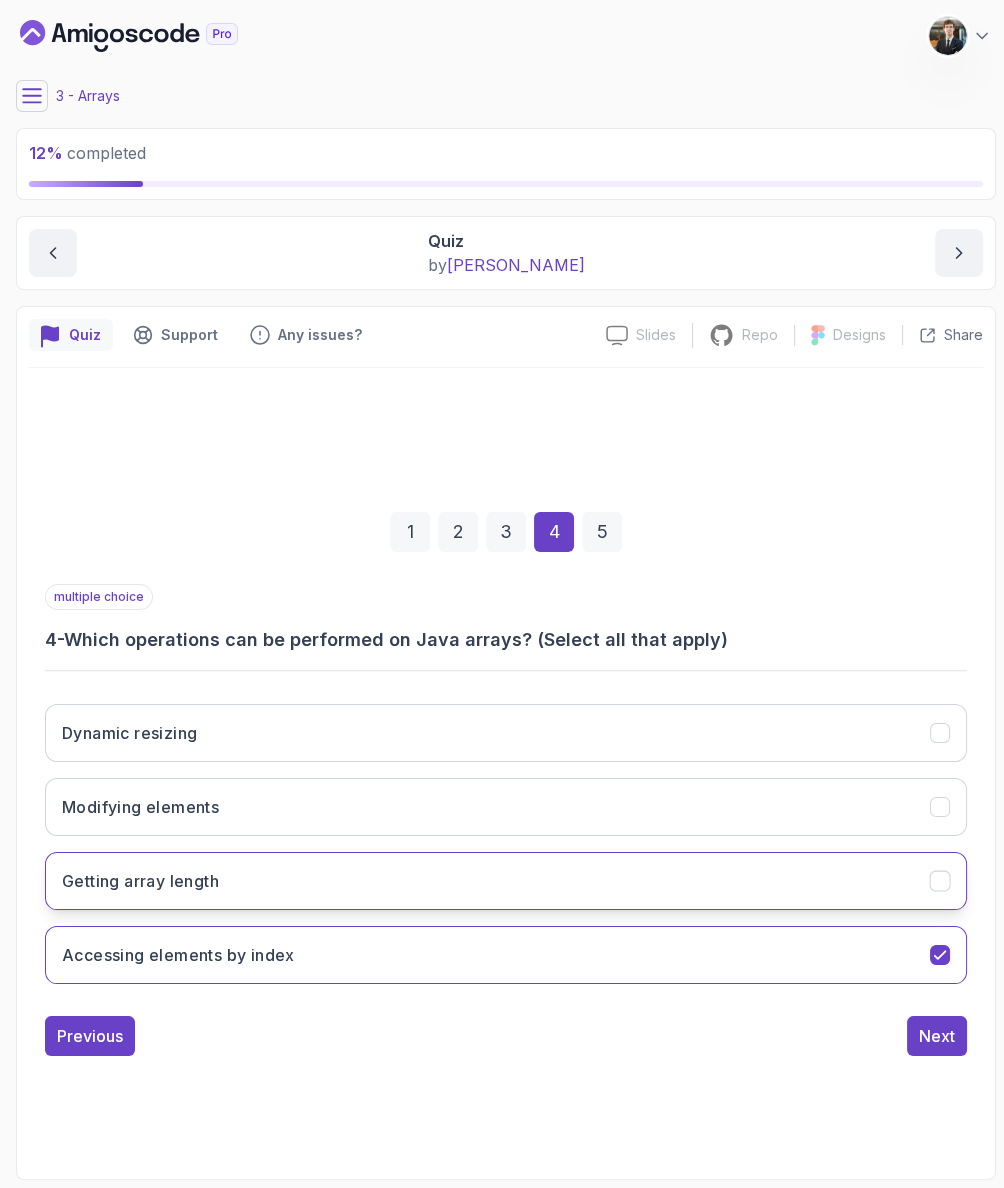 click on "Getting array length" at bounding box center (506, 881) 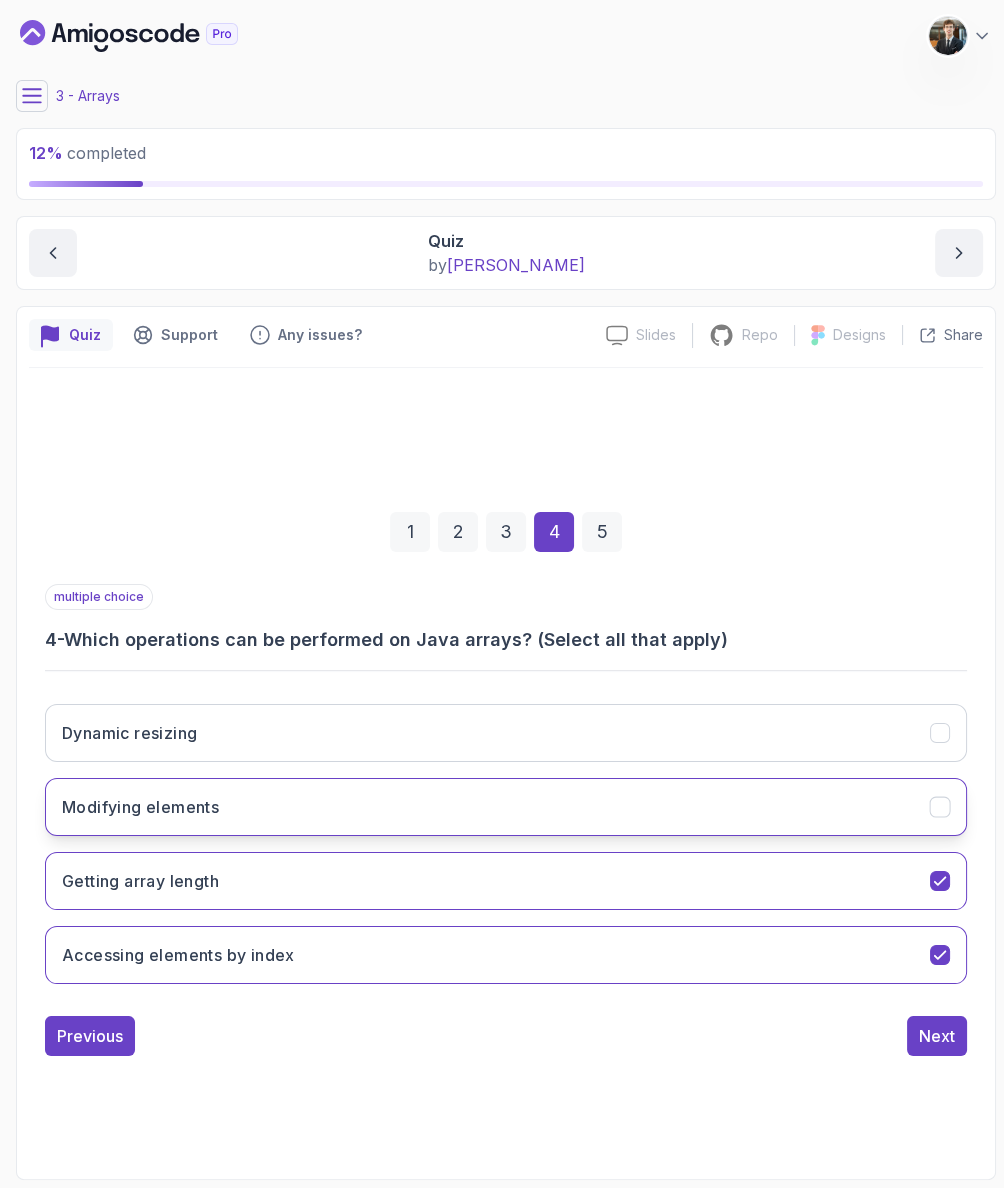 click on "Modifying elements" at bounding box center (506, 807) 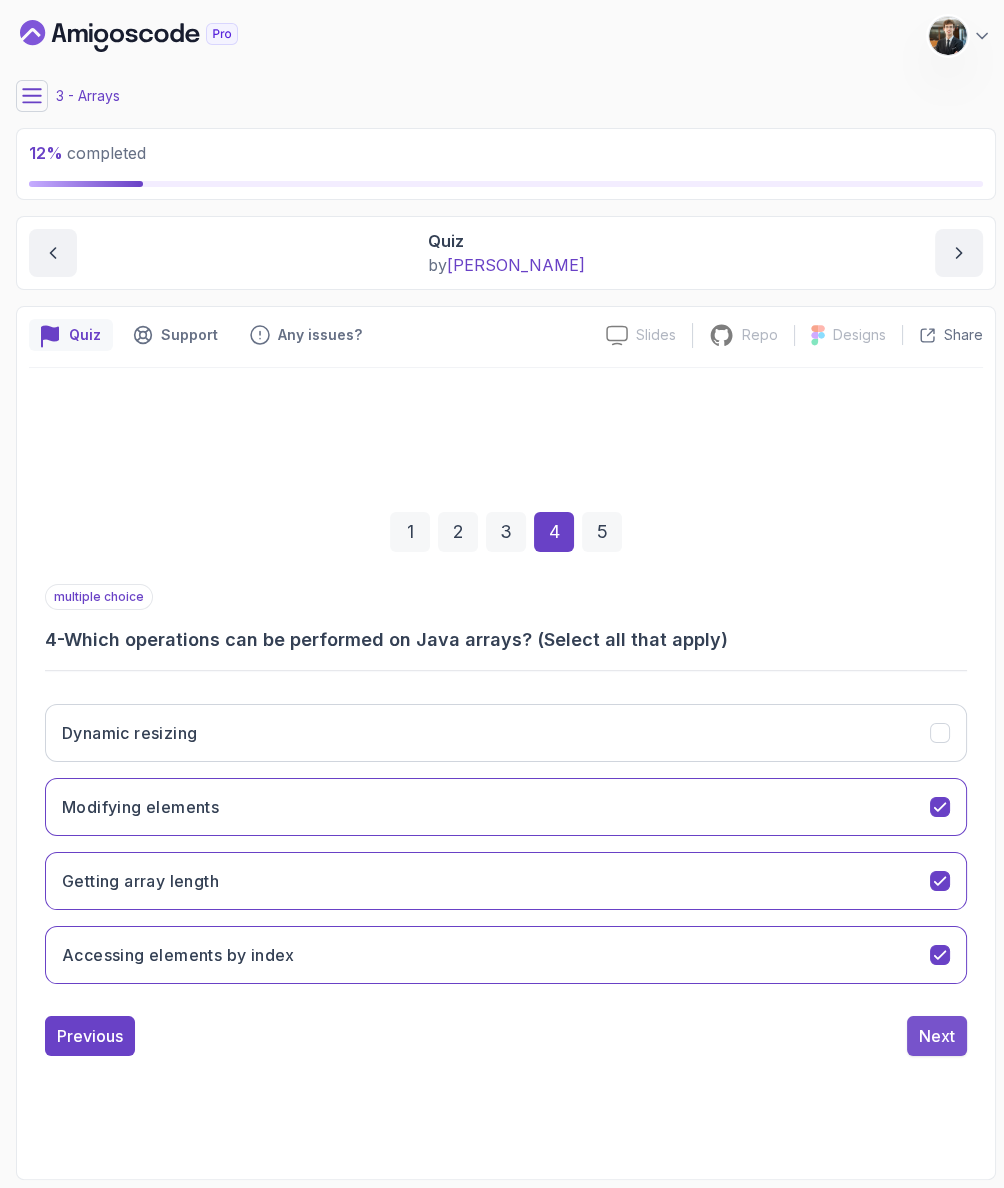 click on "Next" at bounding box center [937, 1036] 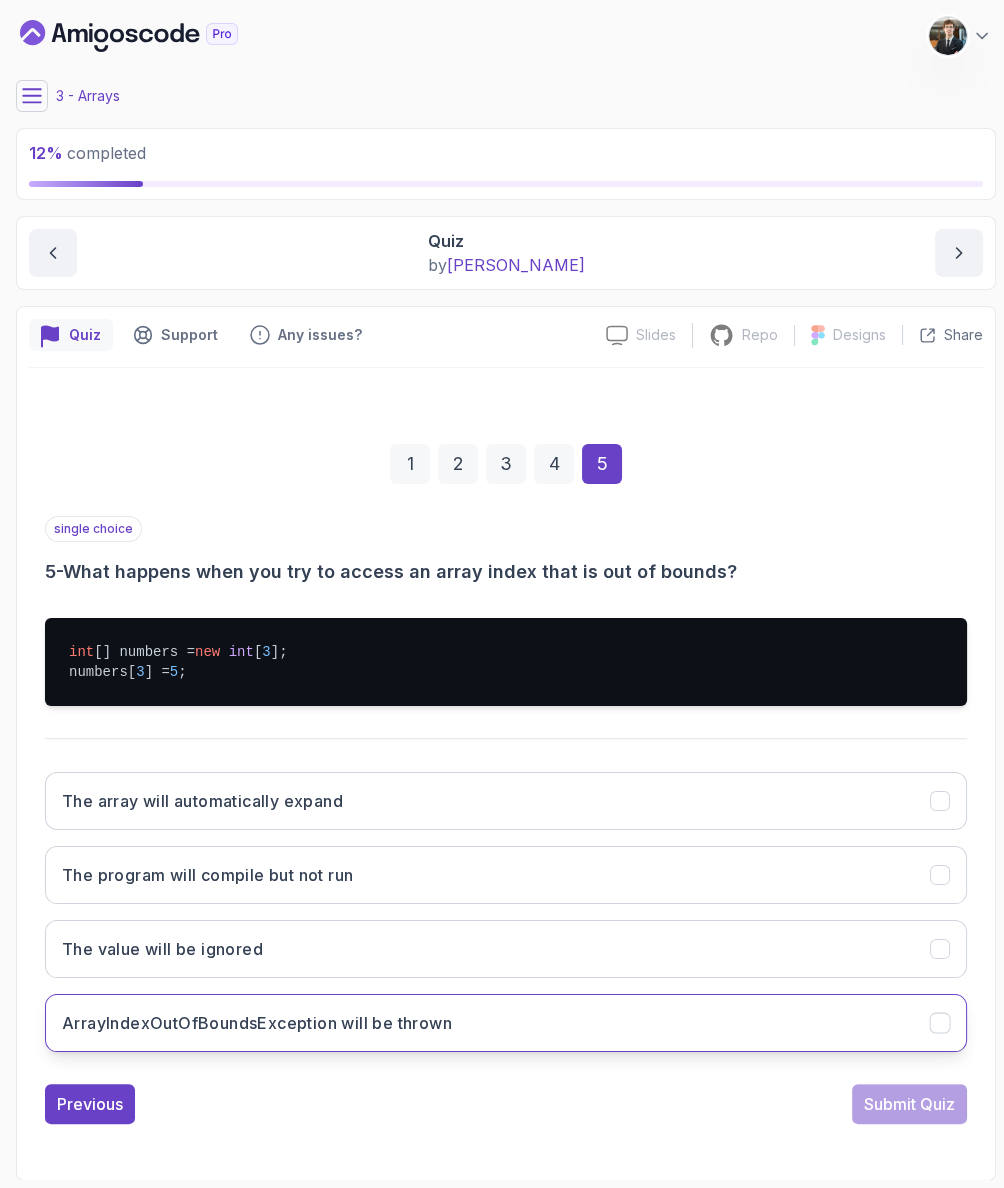 click on "ArrayIndexOutOfBoundsException will be thrown" at bounding box center [506, 1023] 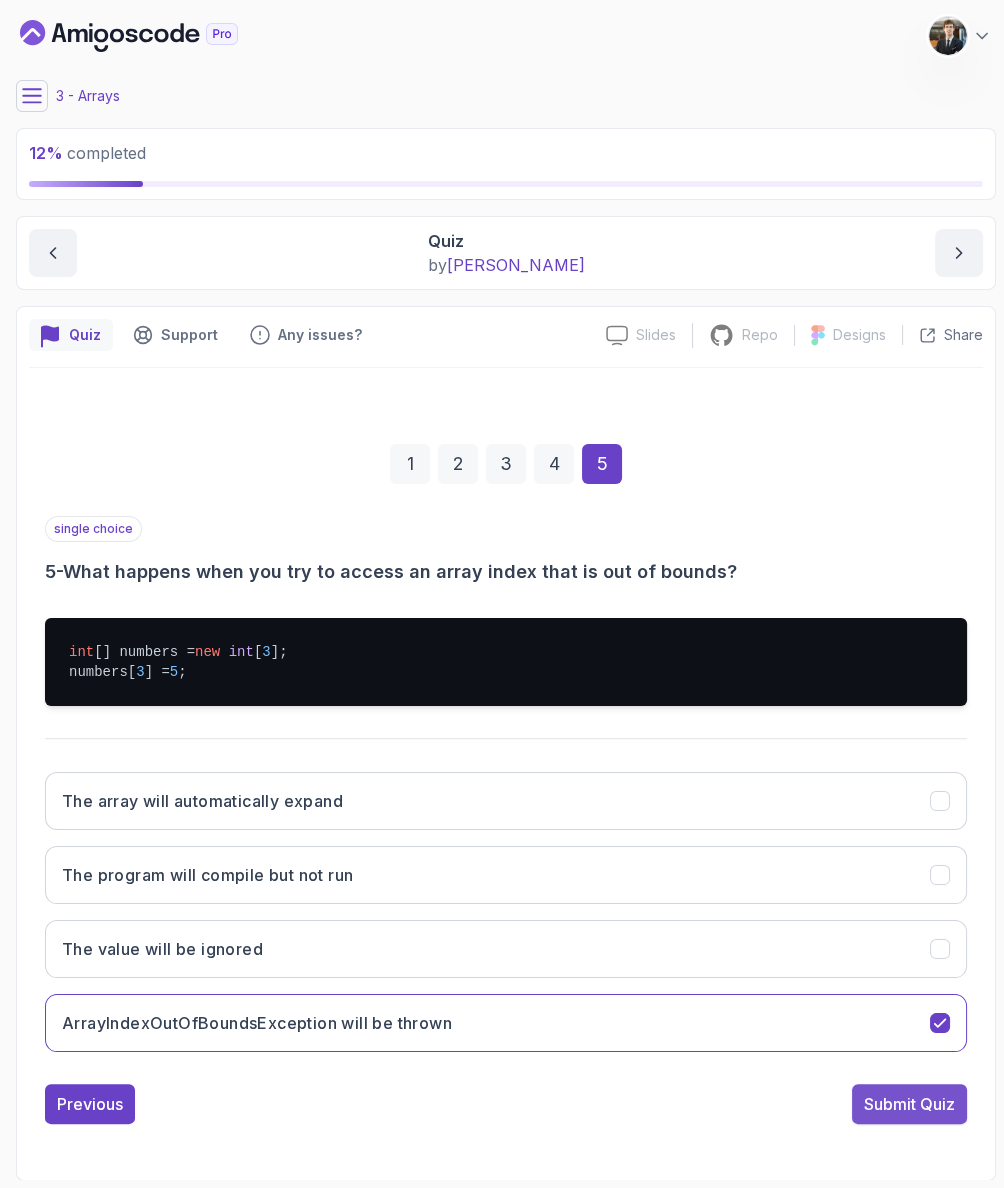 click on "Submit Quiz" at bounding box center (909, 1104) 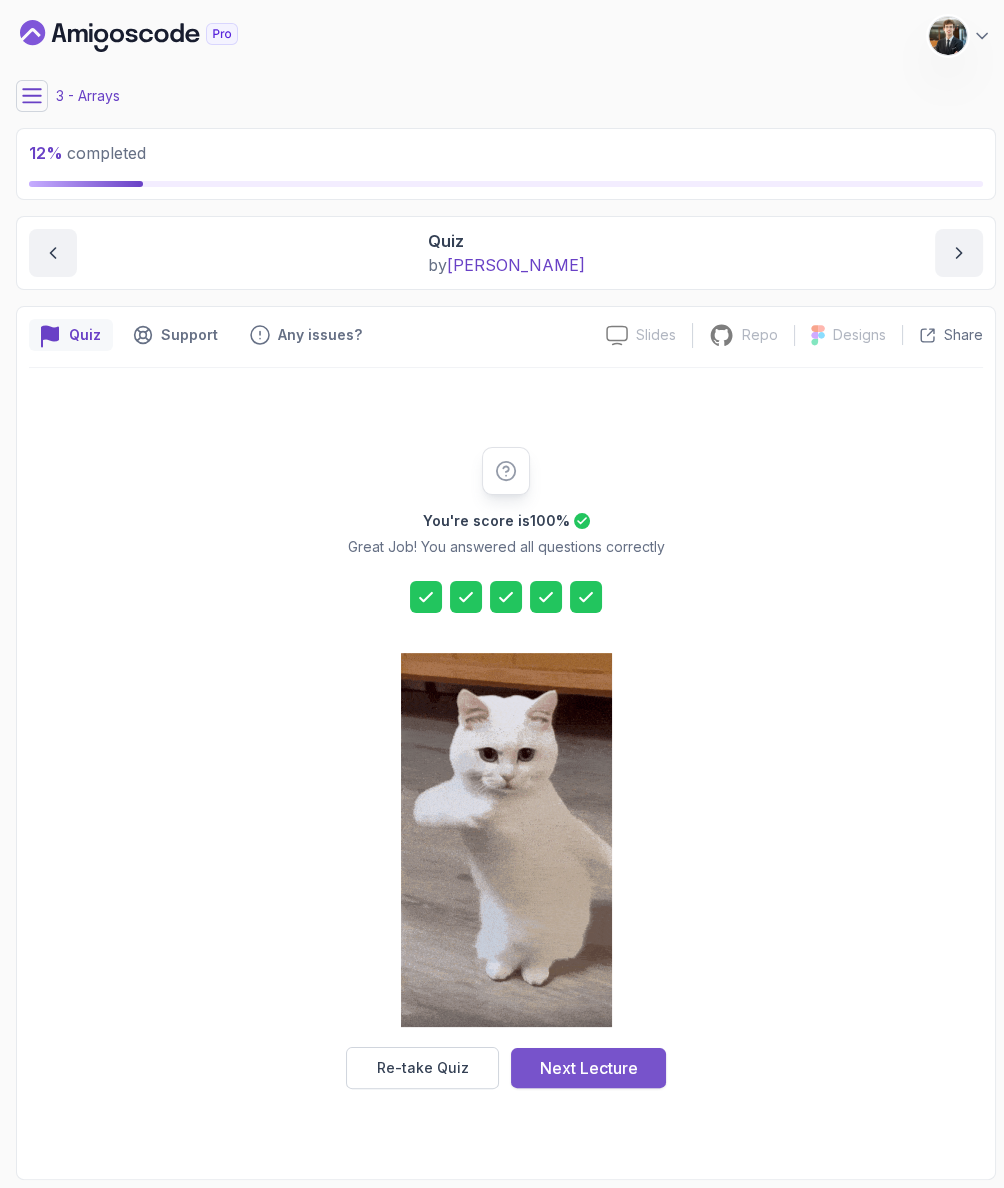 click on "Next Lecture" at bounding box center (589, 1068) 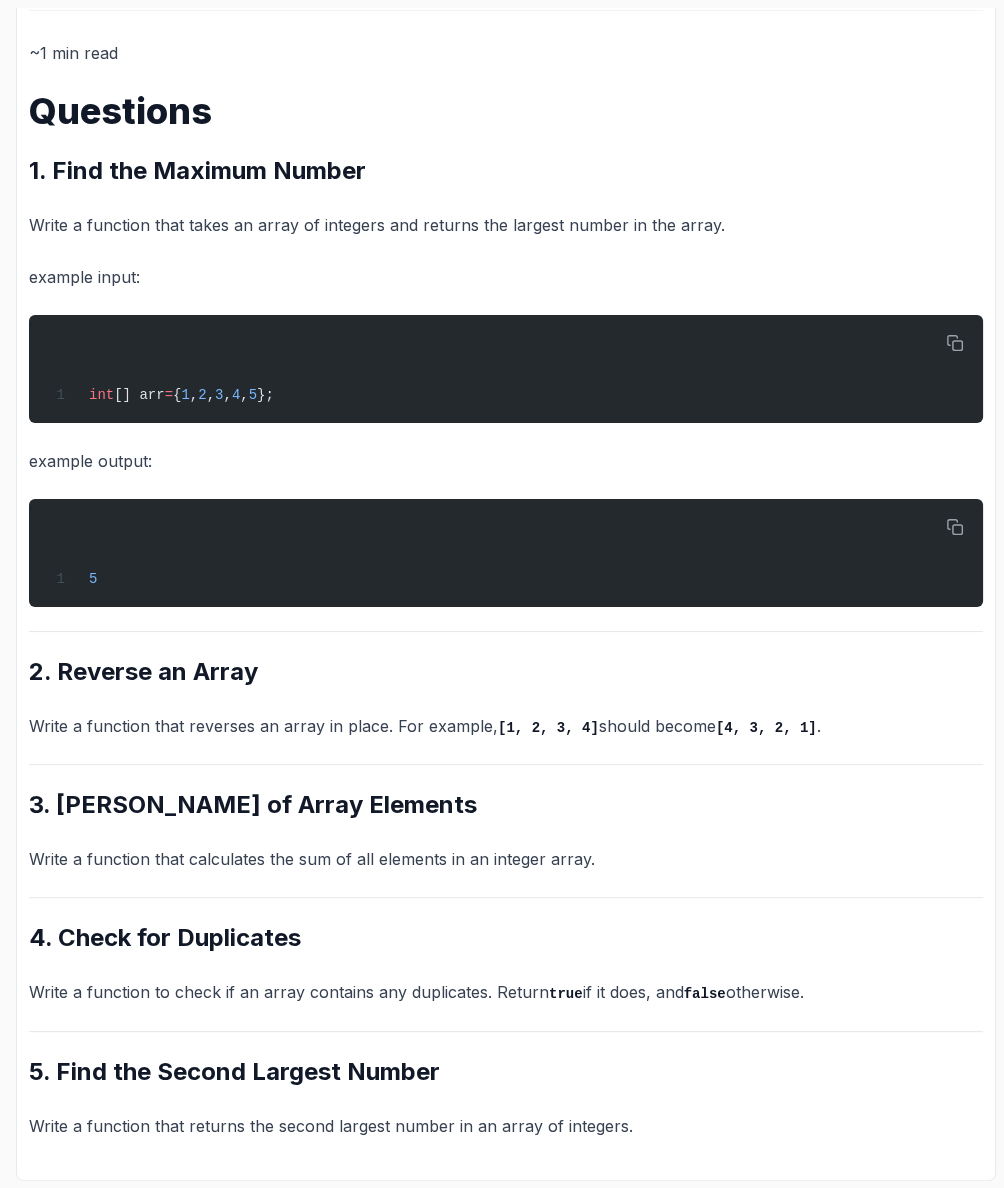 scroll, scrollTop: 358, scrollLeft: 0, axis: vertical 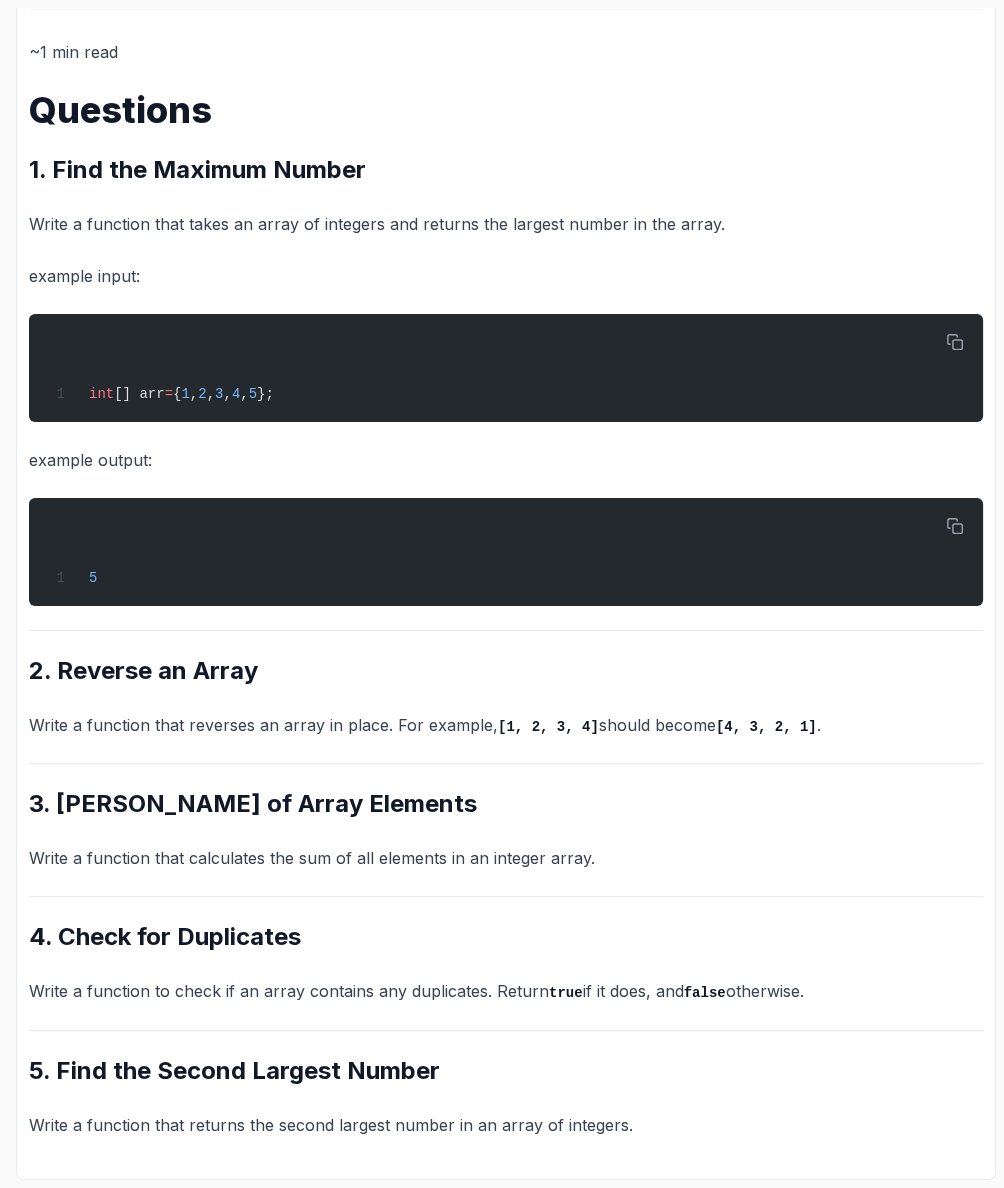 click on "2. Reverse an Array" at bounding box center (506, 671) 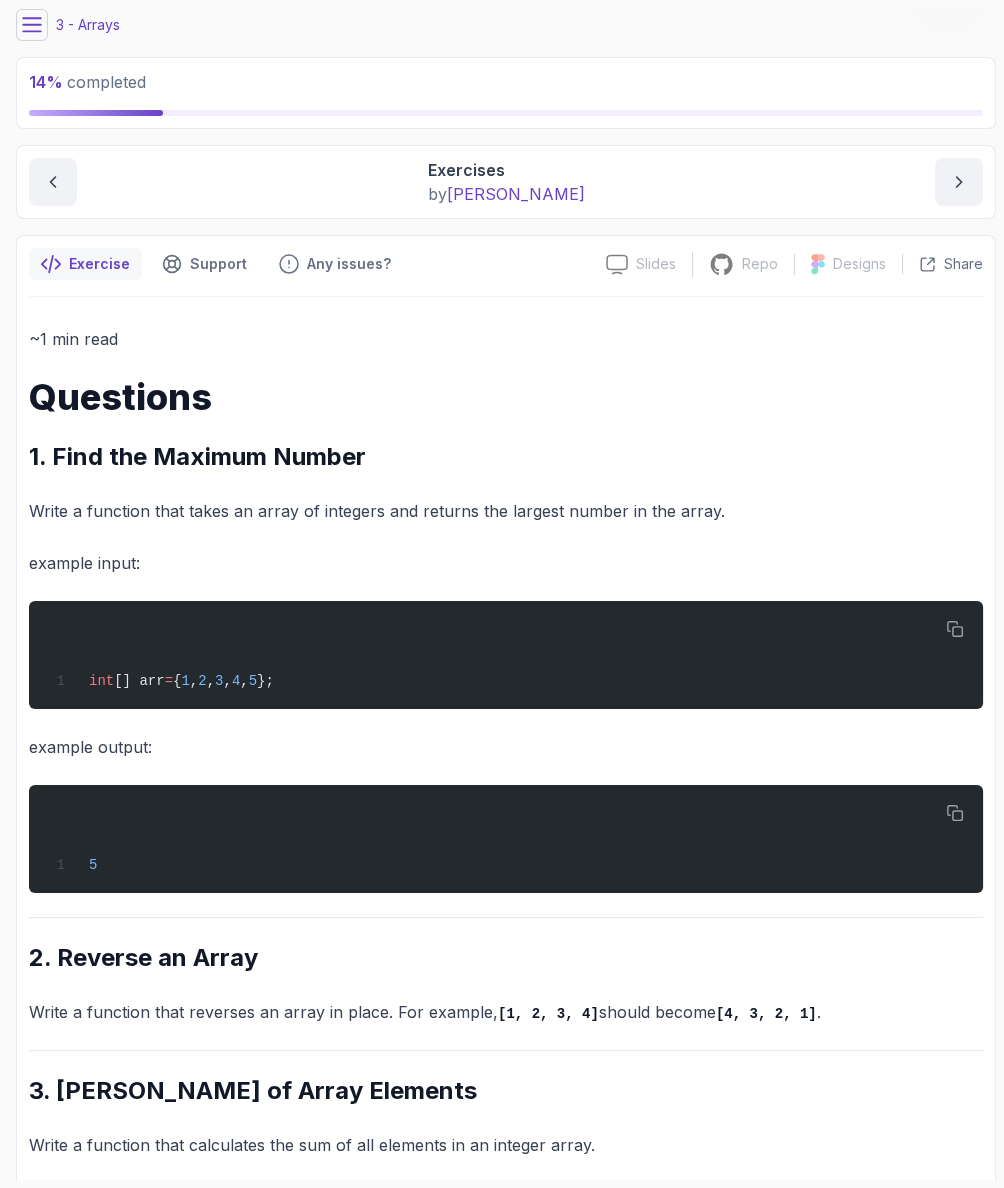 scroll, scrollTop: 0, scrollLeft: 0, axis: both 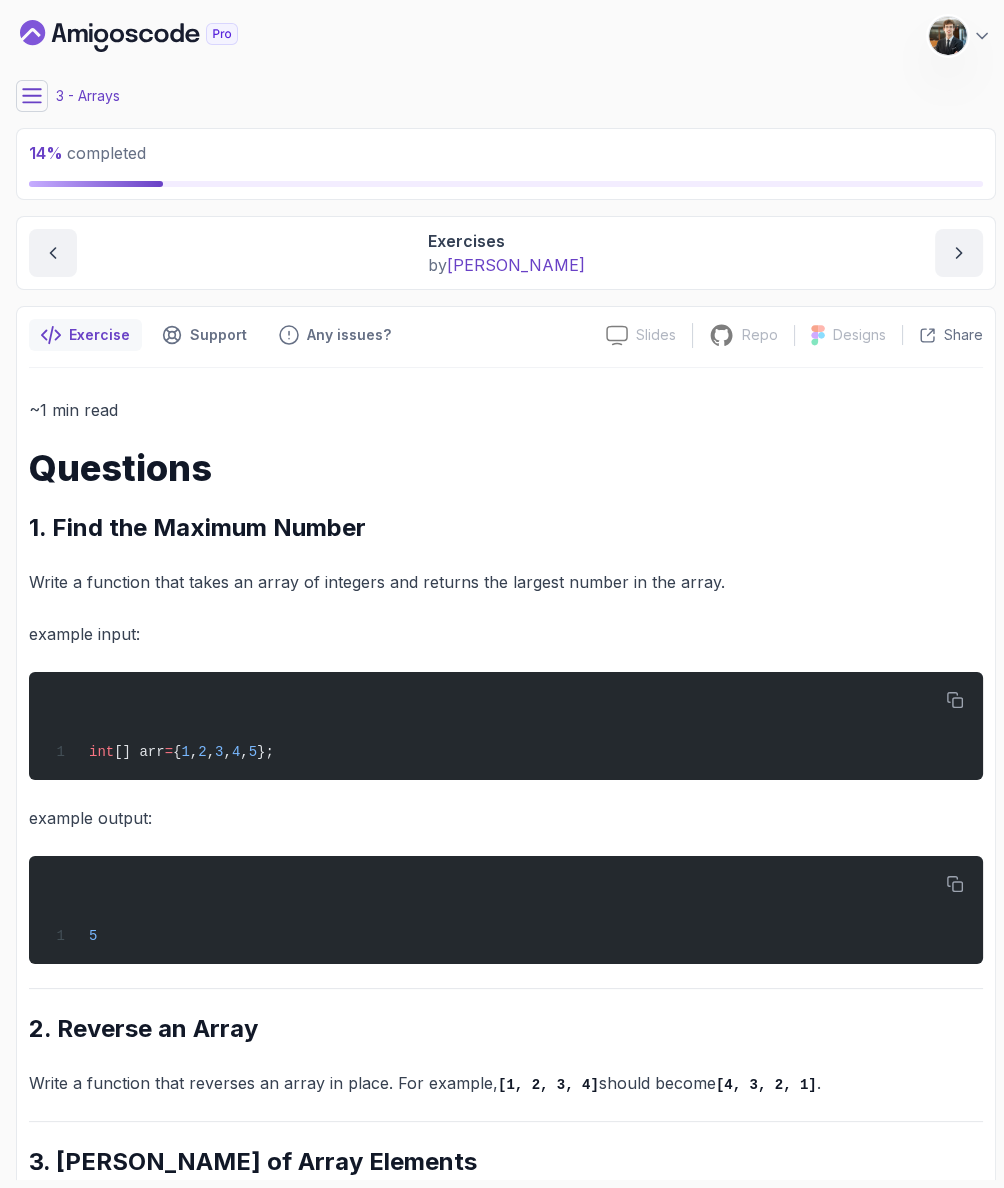 click 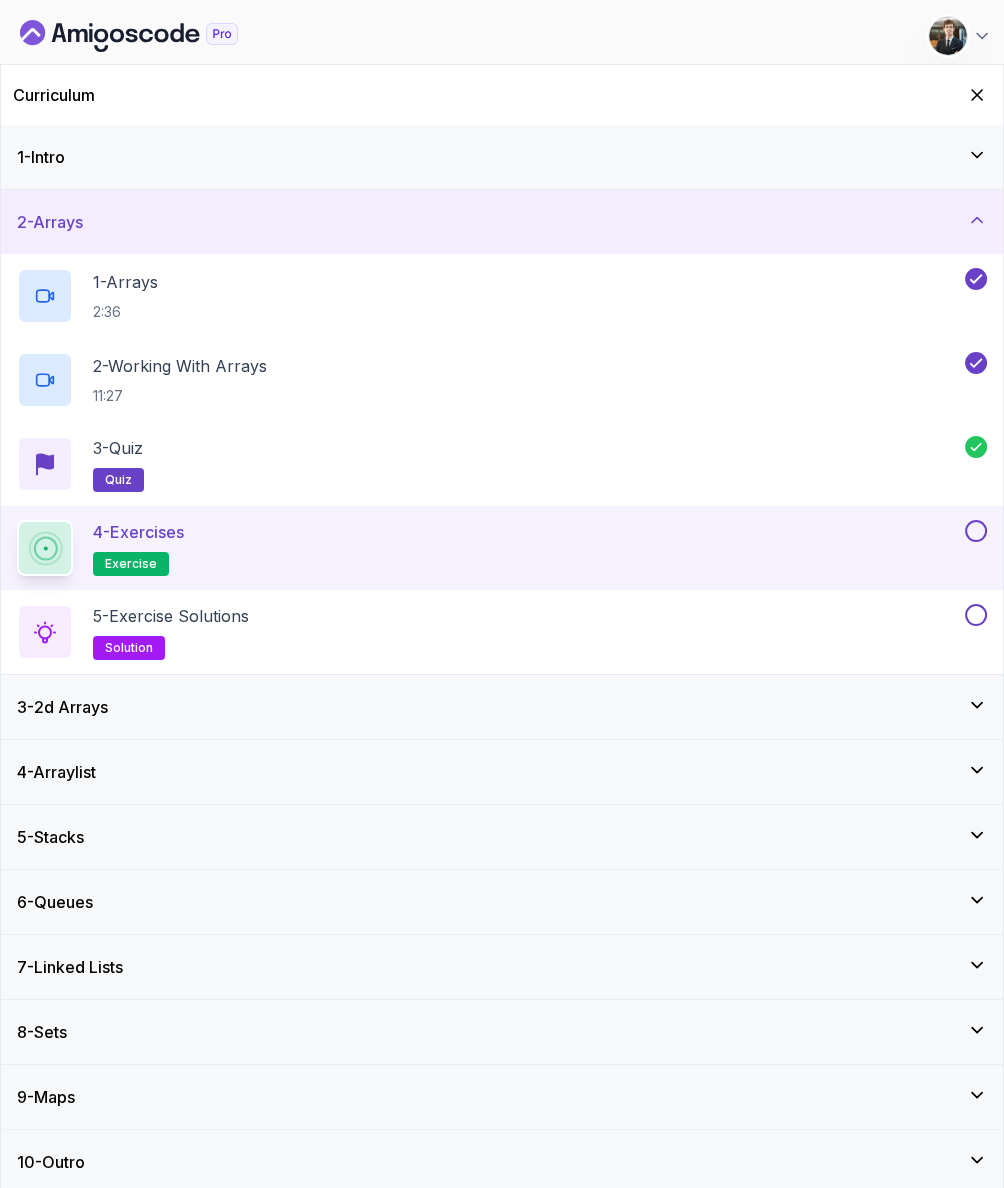 click on "Curriculum" at bounding box center [502, 95] 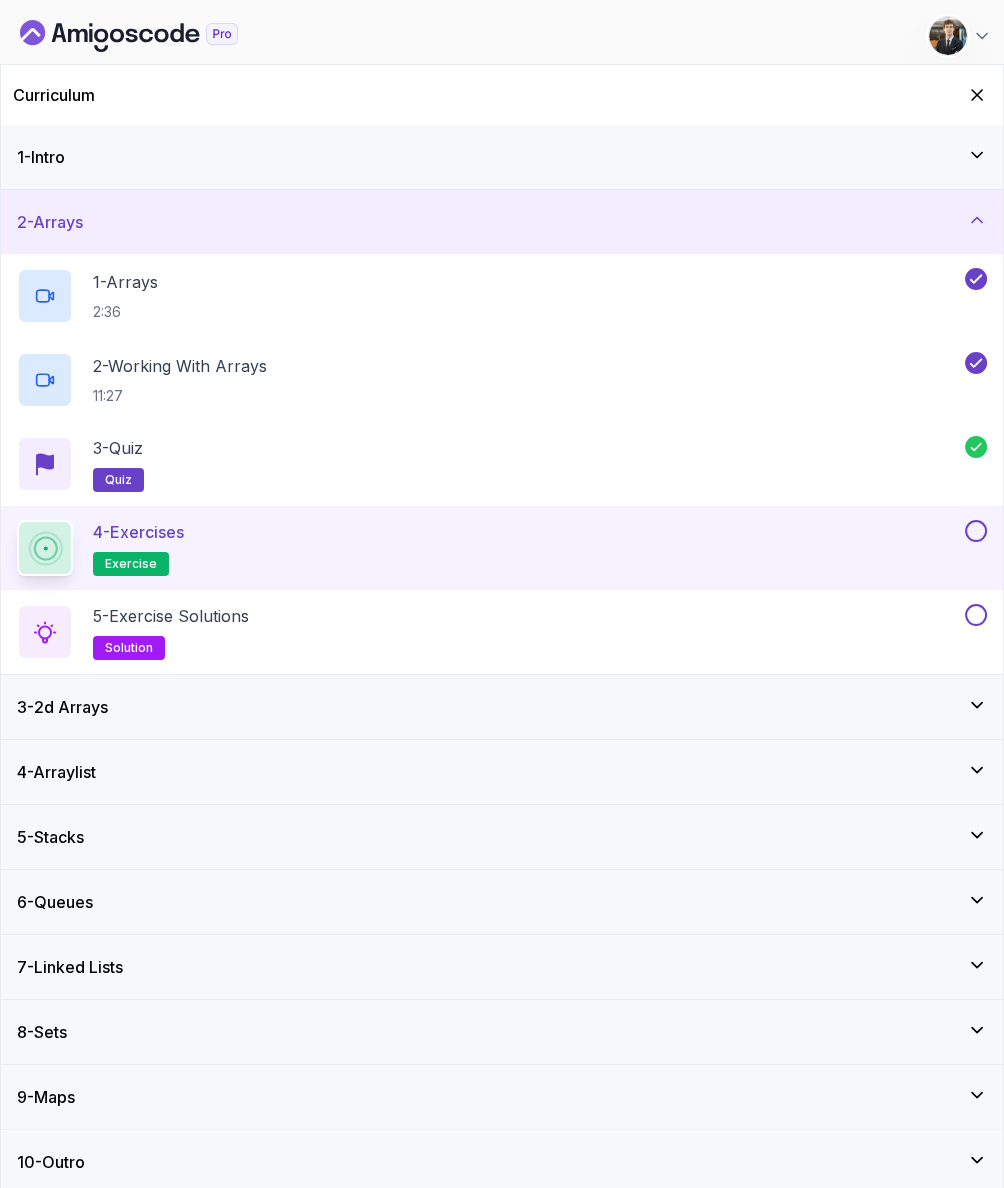 drag, startPoint x: 979, startPoint y: 94, endPoint x: 961, endPoint y: 101, distance: 19.313208 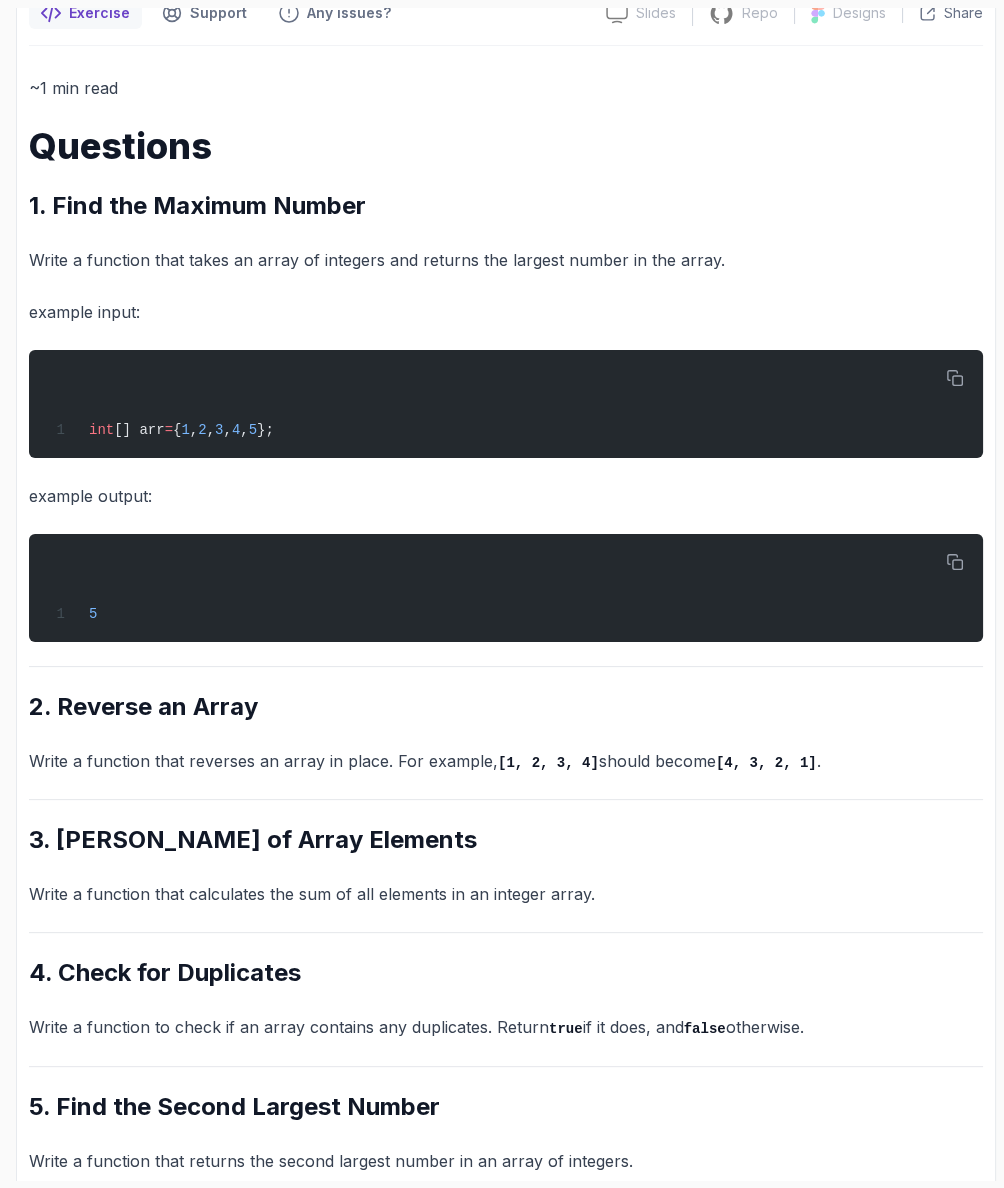 scroll, scrollTop: 358, scrollLeft: 0, axis: vertical 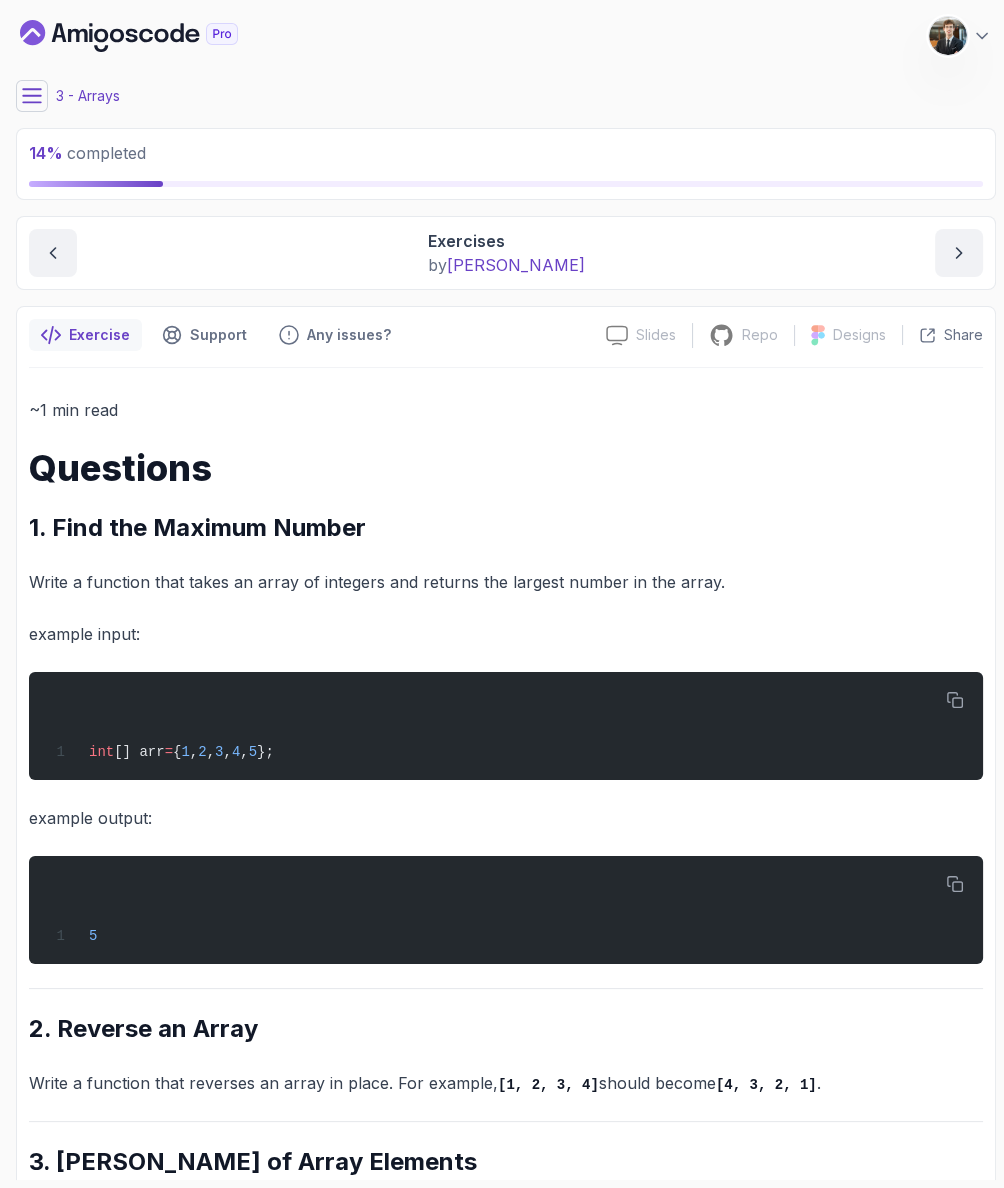 click 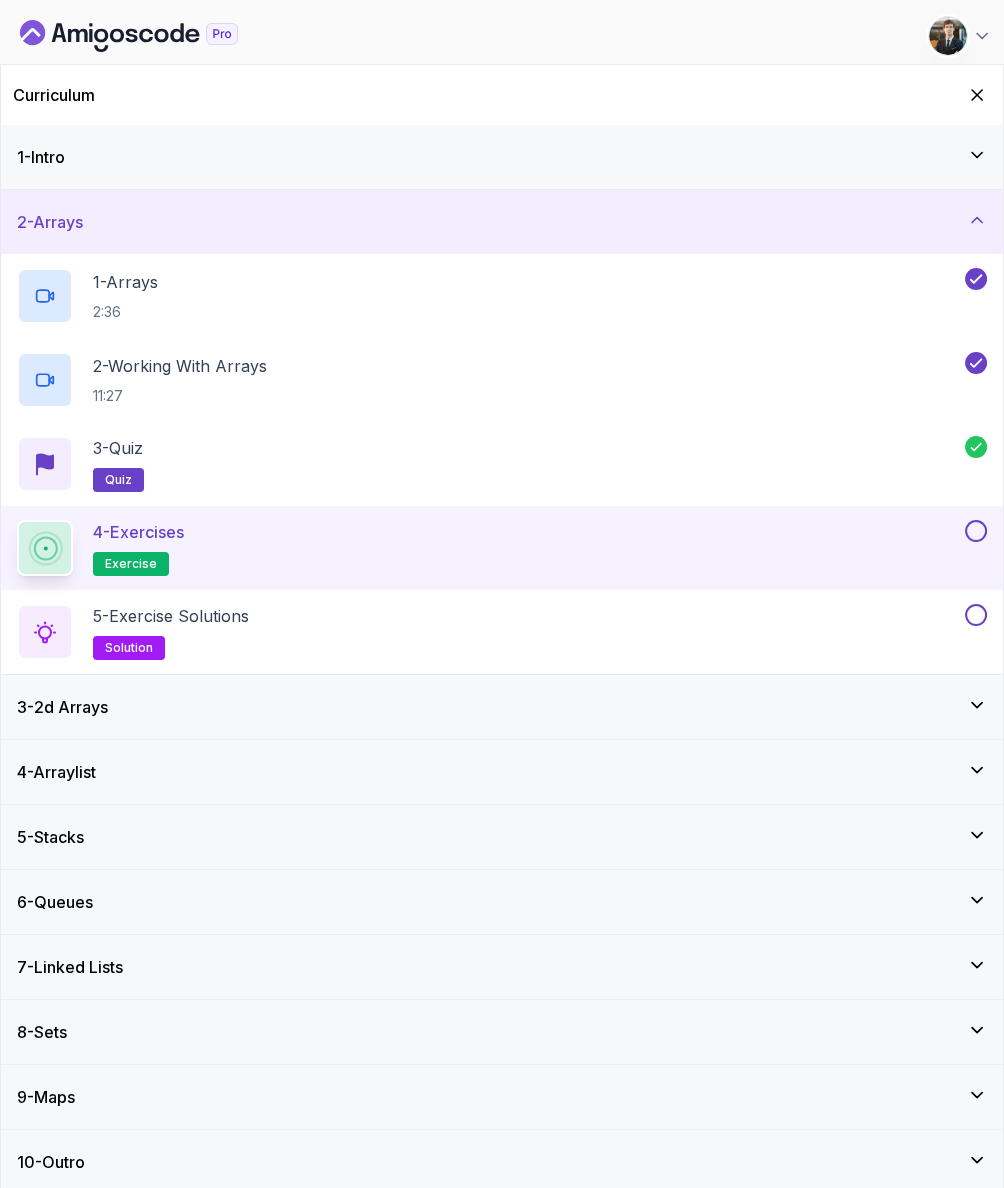 click at bounding box center (976, 531) 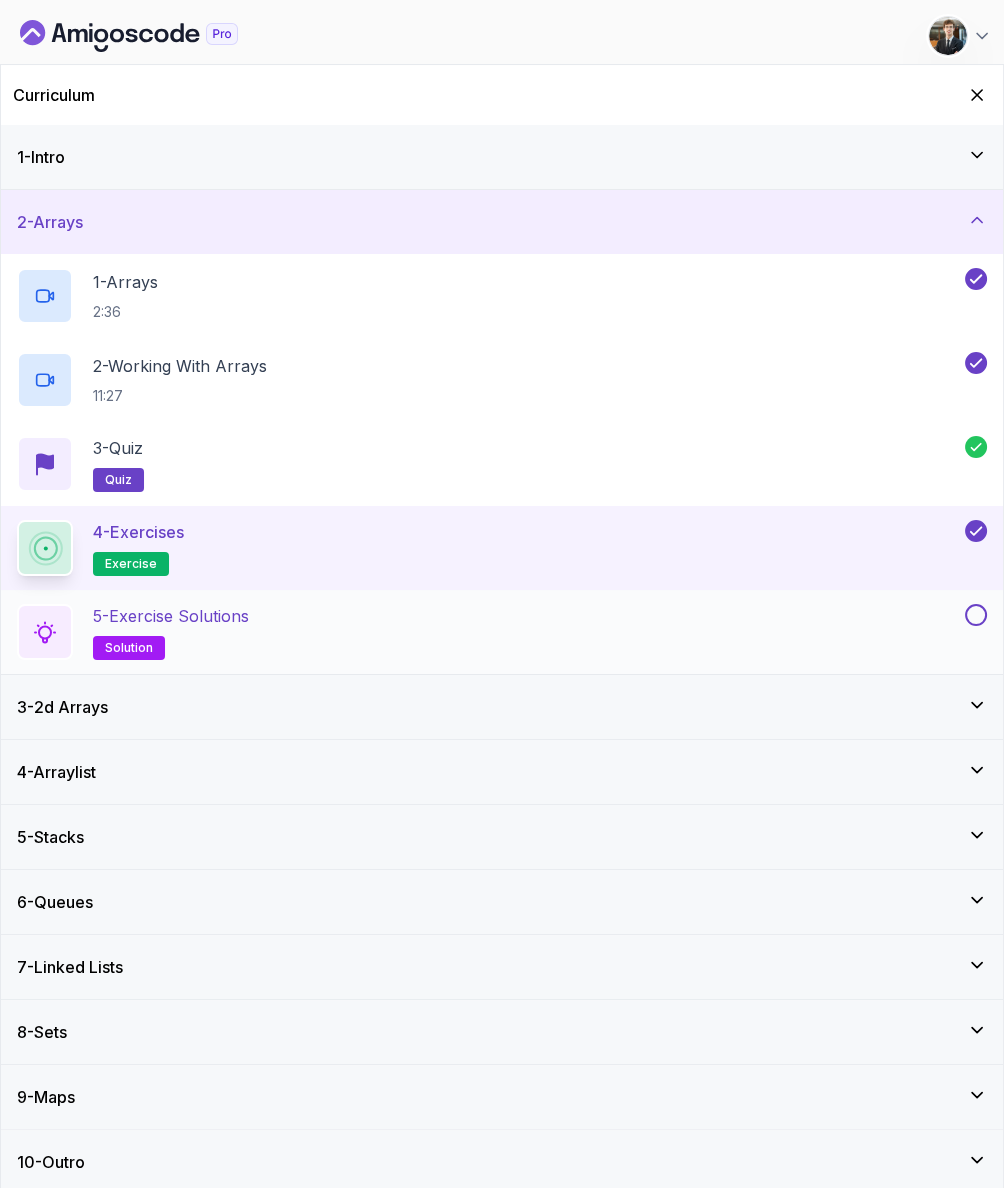 click at bounding box center (976, 615) 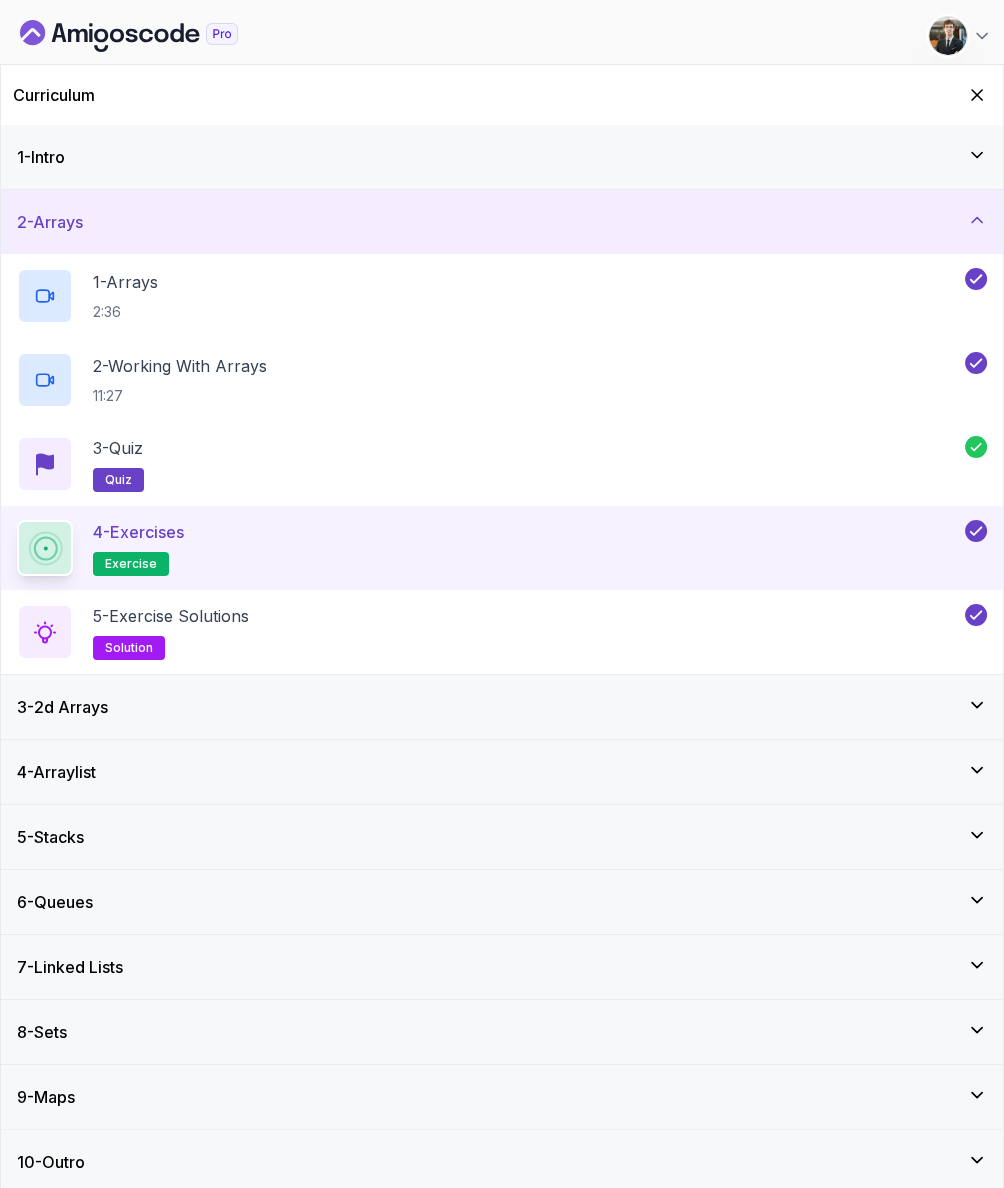 click on "3  -  2d Arrays" at bounding box center [502, 707] 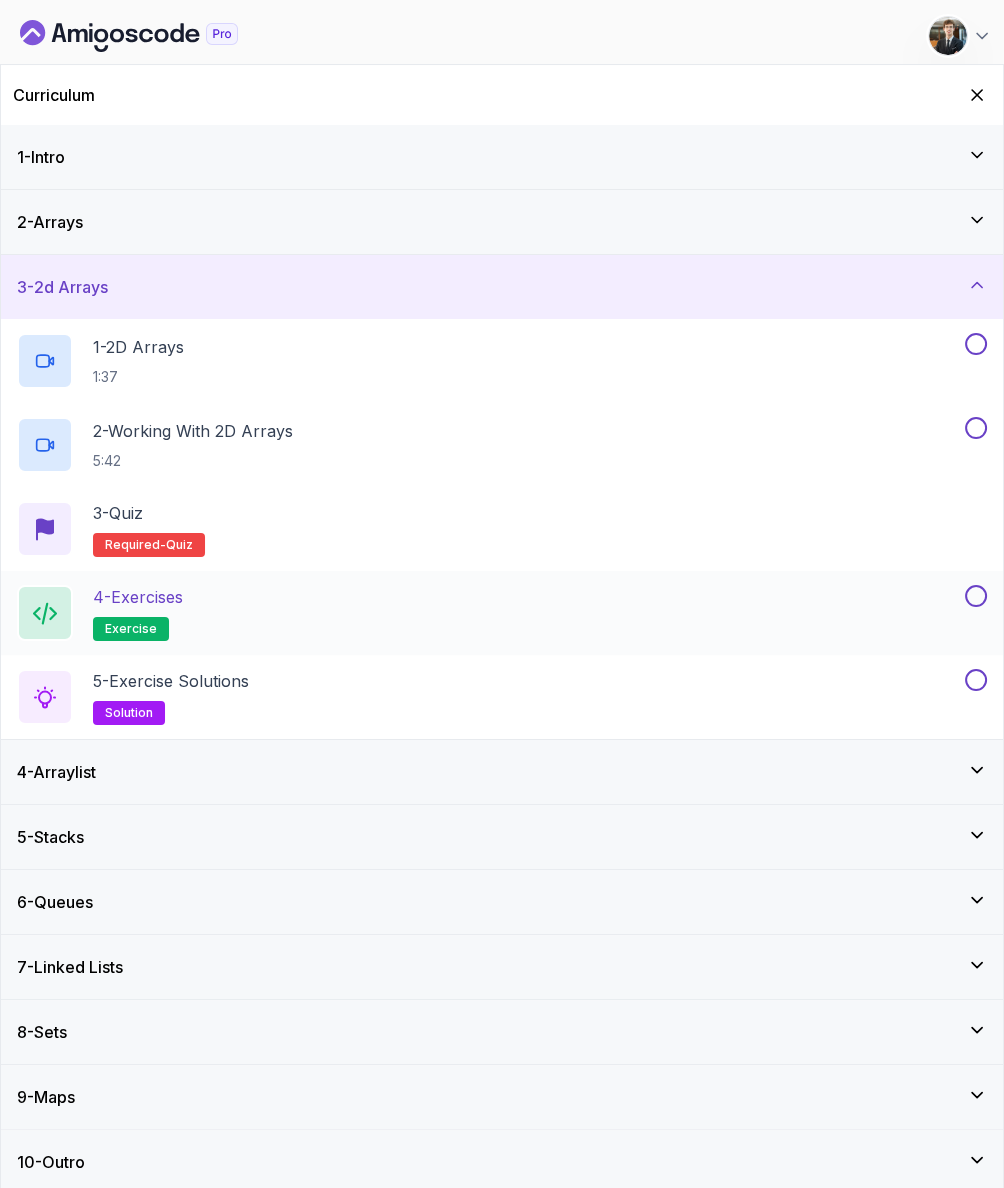 click on "4  -  Exercises exercise" at bounding box center [489, 613] 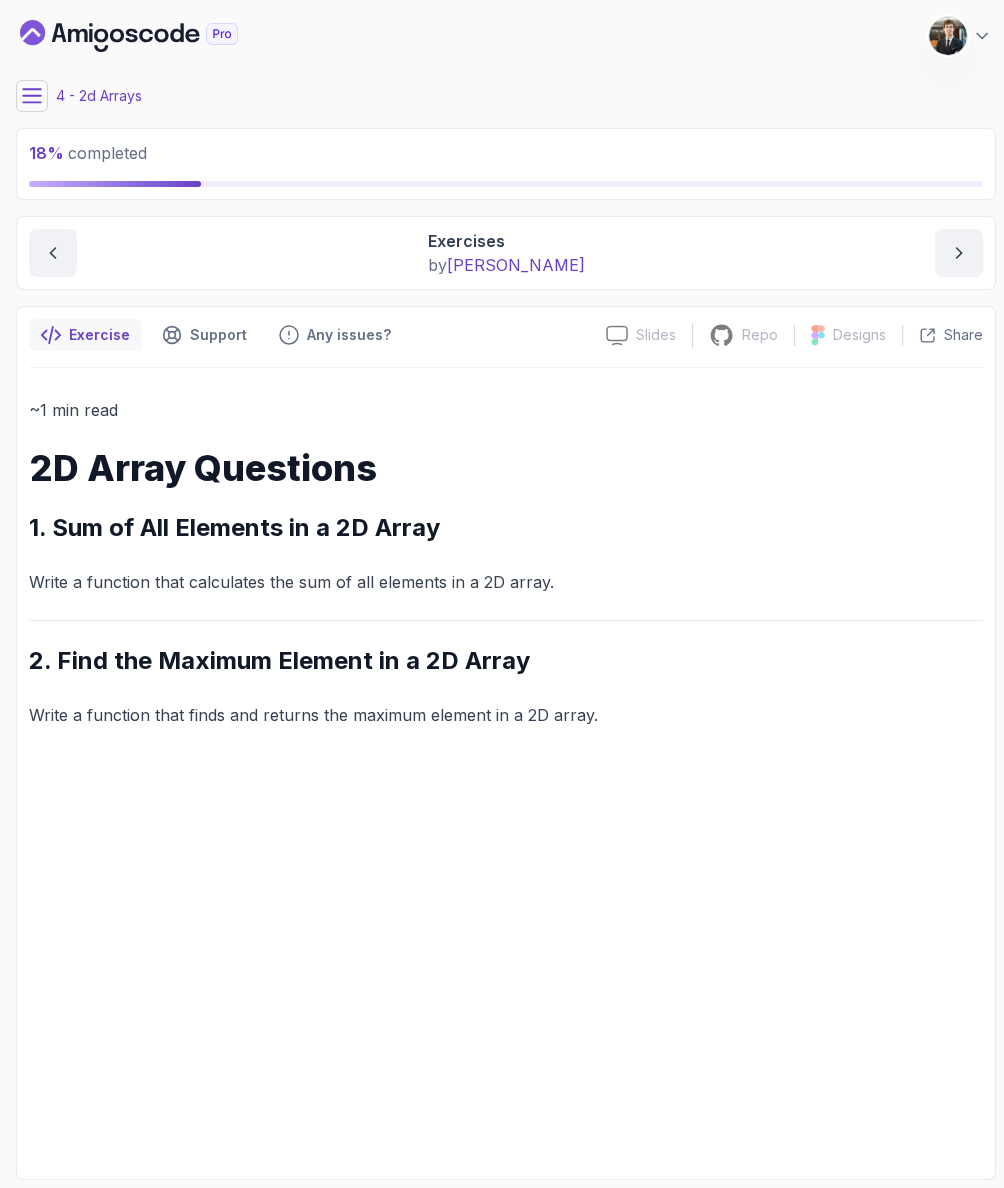 click at bounding box center [32, 96] 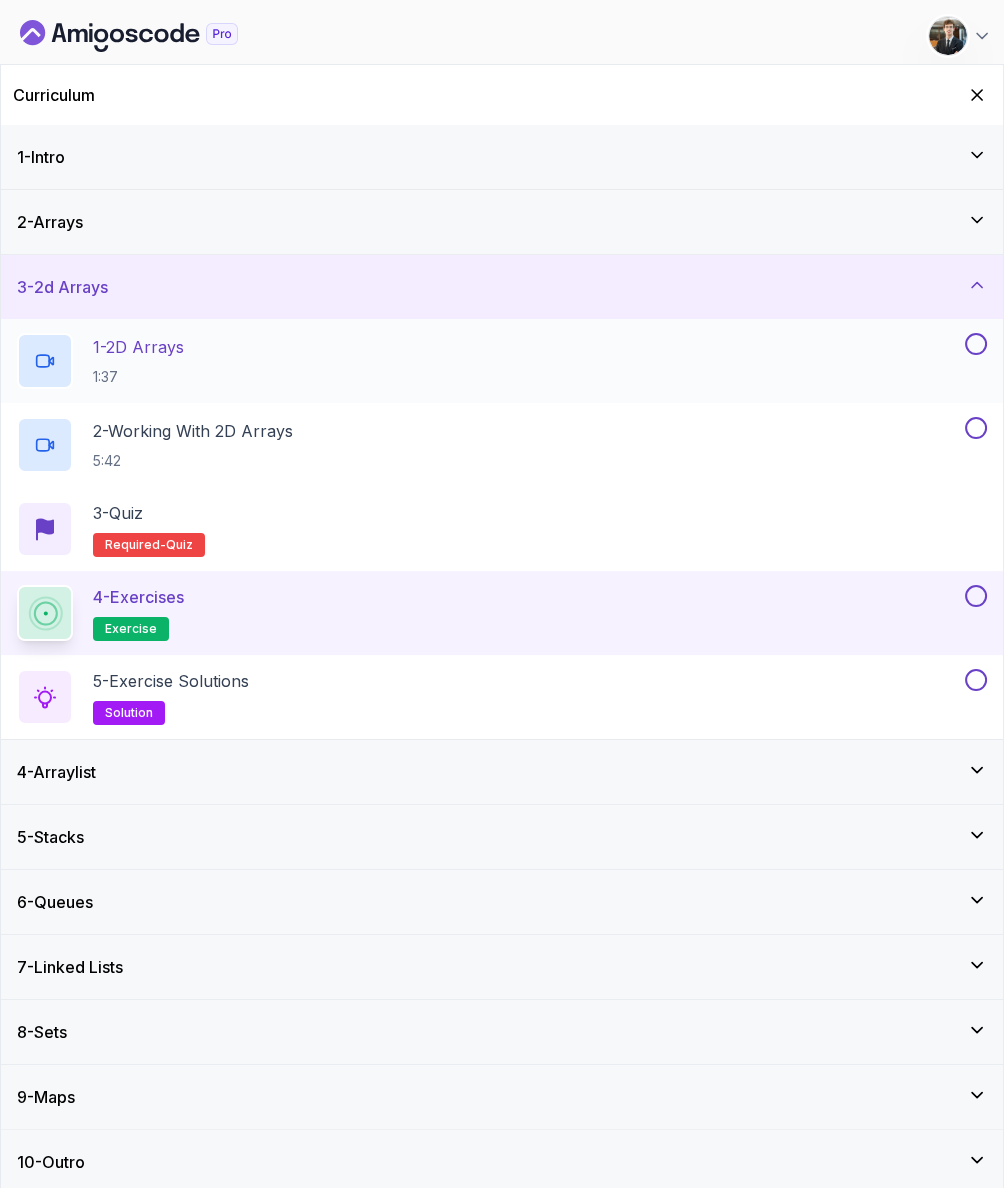 click on "1  -  2D Arrays 1:37" at bounding box center [489, 361] 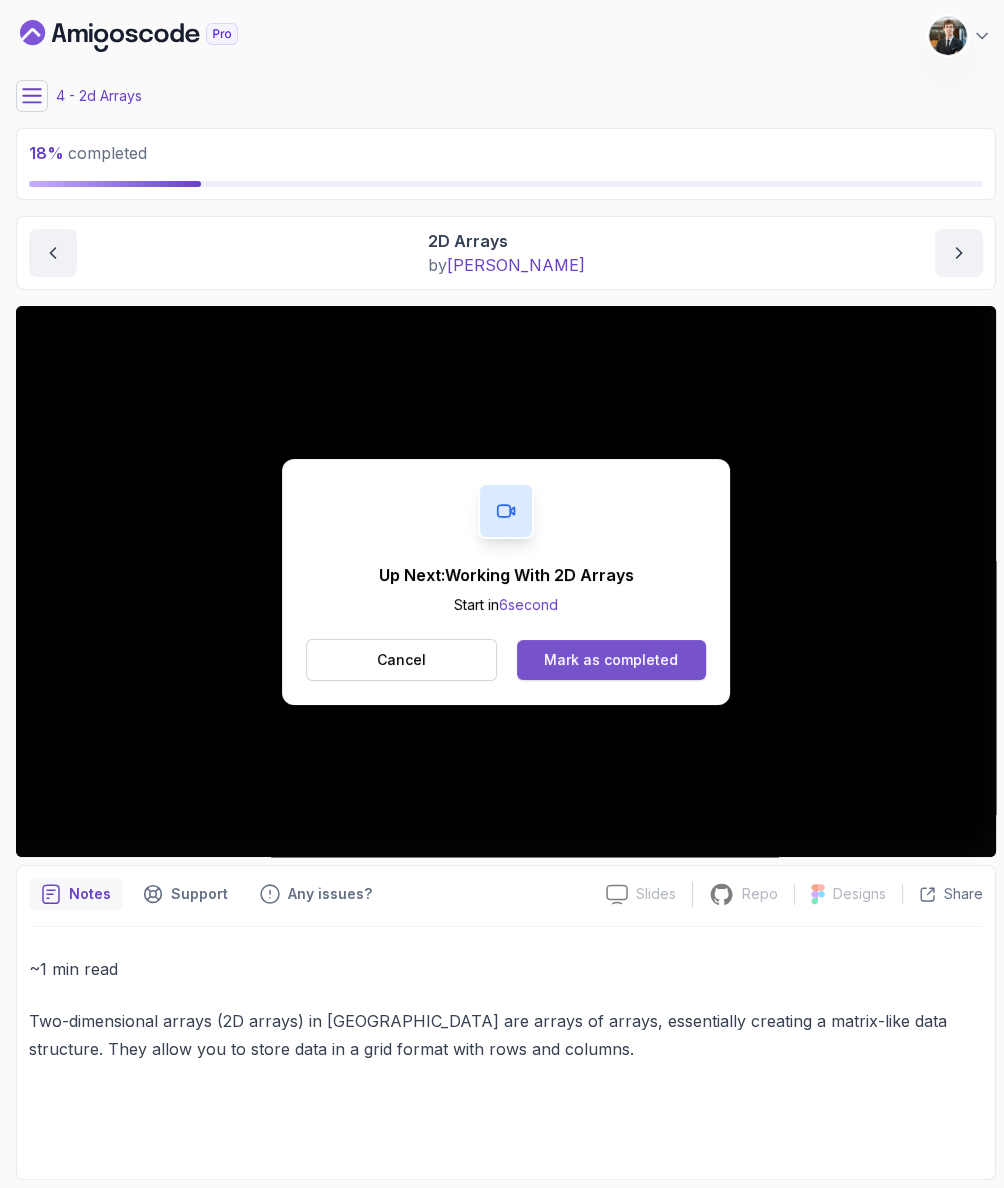 click on "Mark as completed" at bounding box center [611, 660] 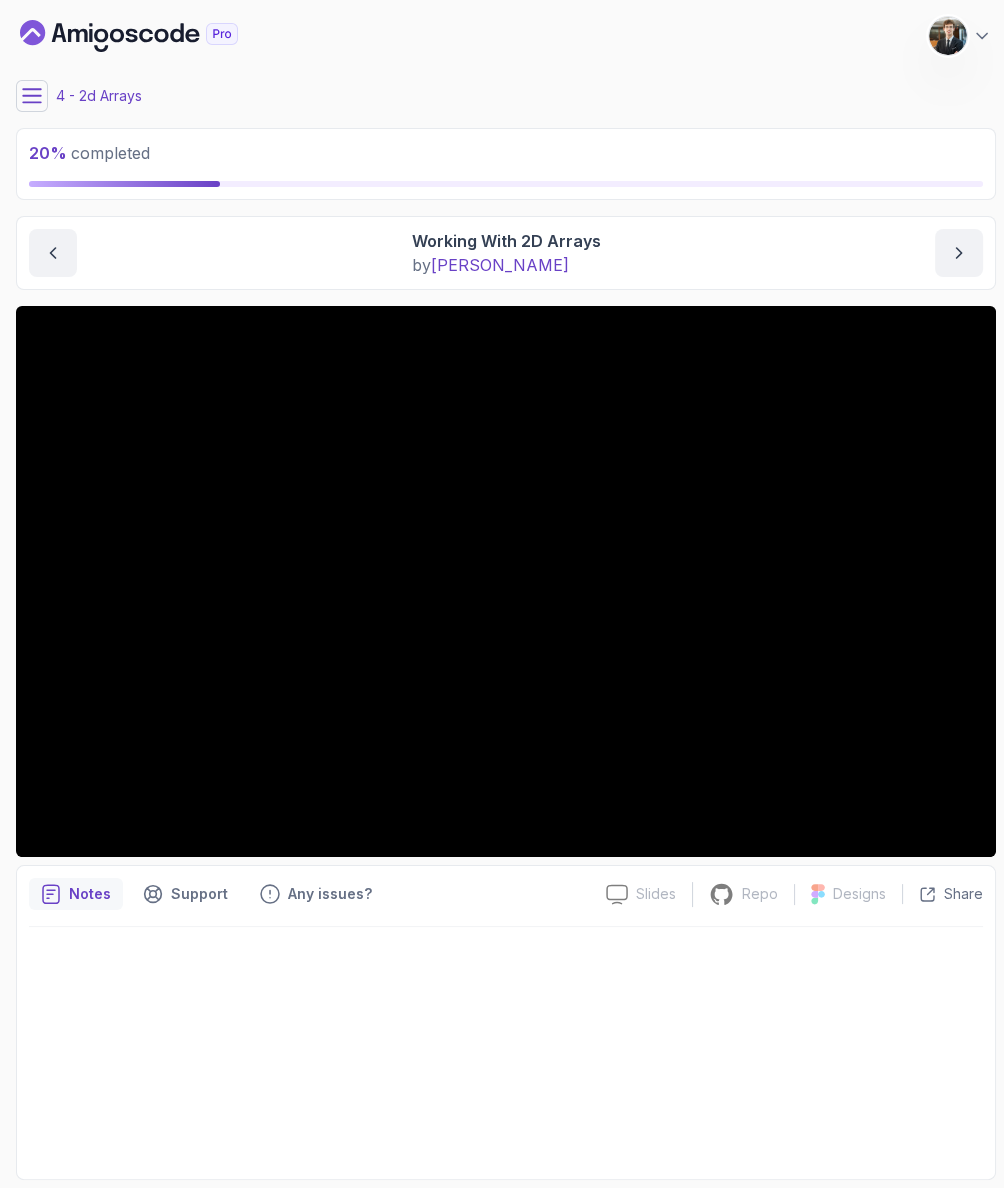 click on "Notes" at bounding box center (76, 894) 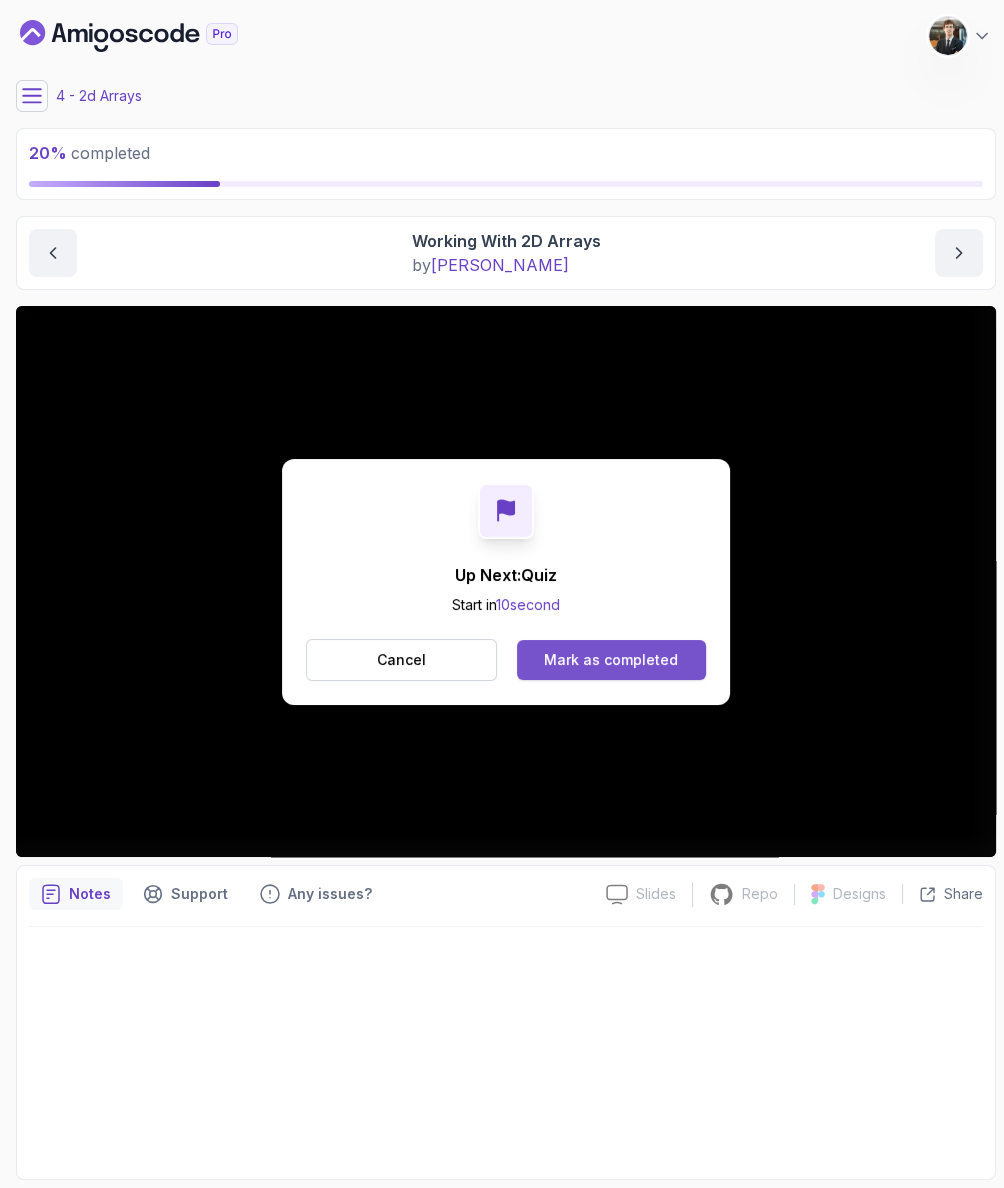 click on "Mark as completed" at bounding box center (611, 660) 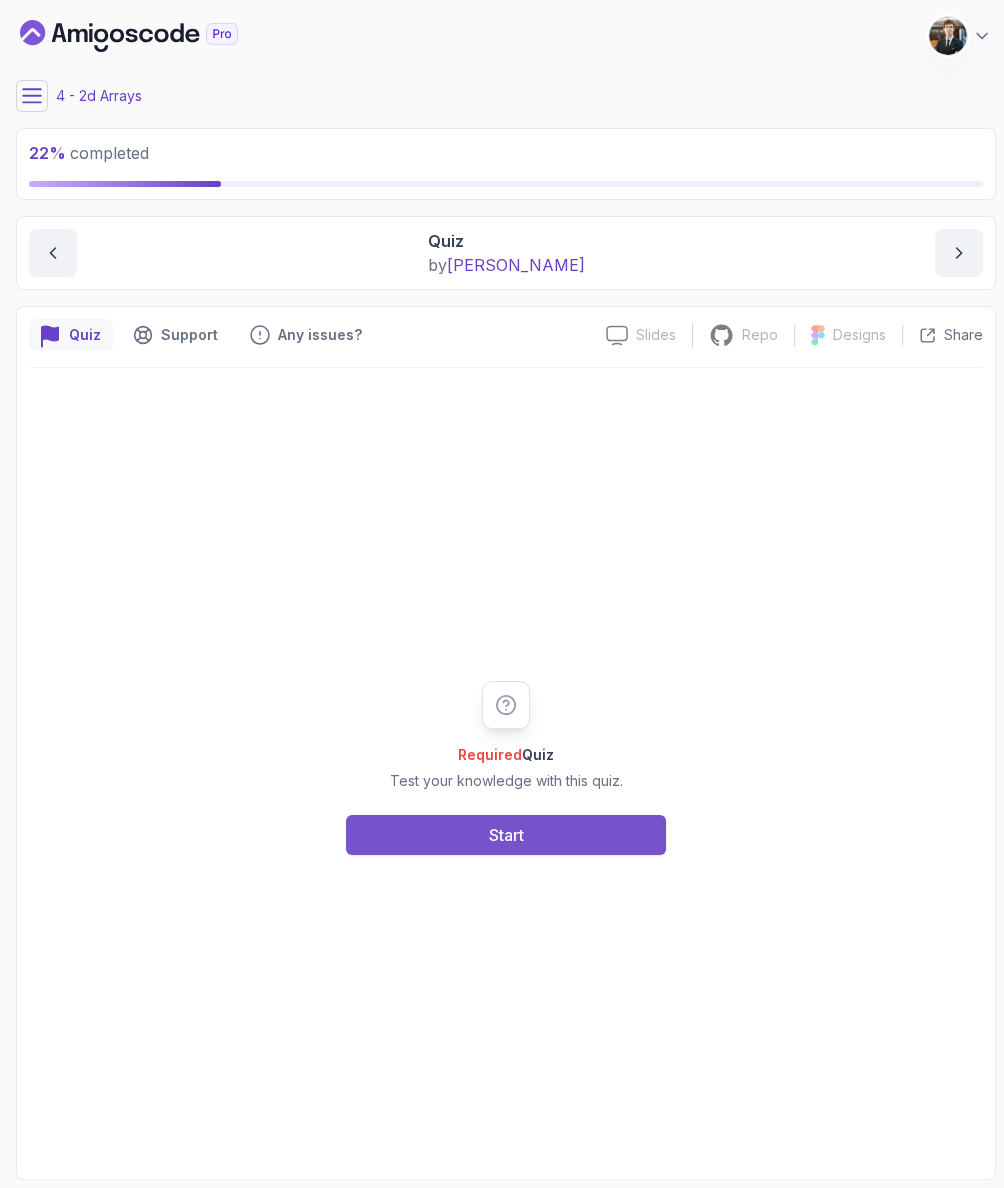 click on "Required   Quiz Test your knowledge with this quiz. Start" at bounding box center (506, 767) 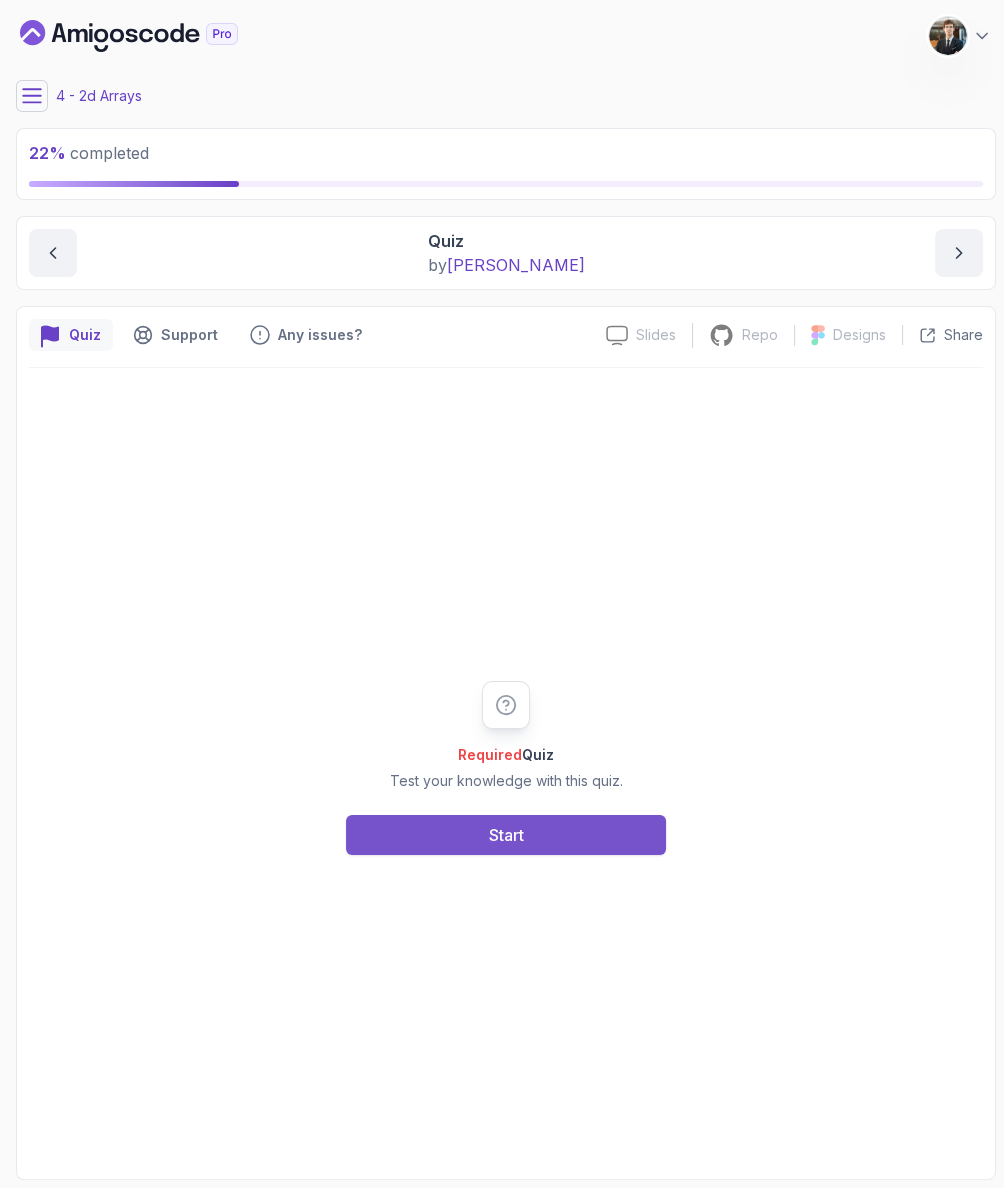 click on "Start" at bounding box center (506, 835) 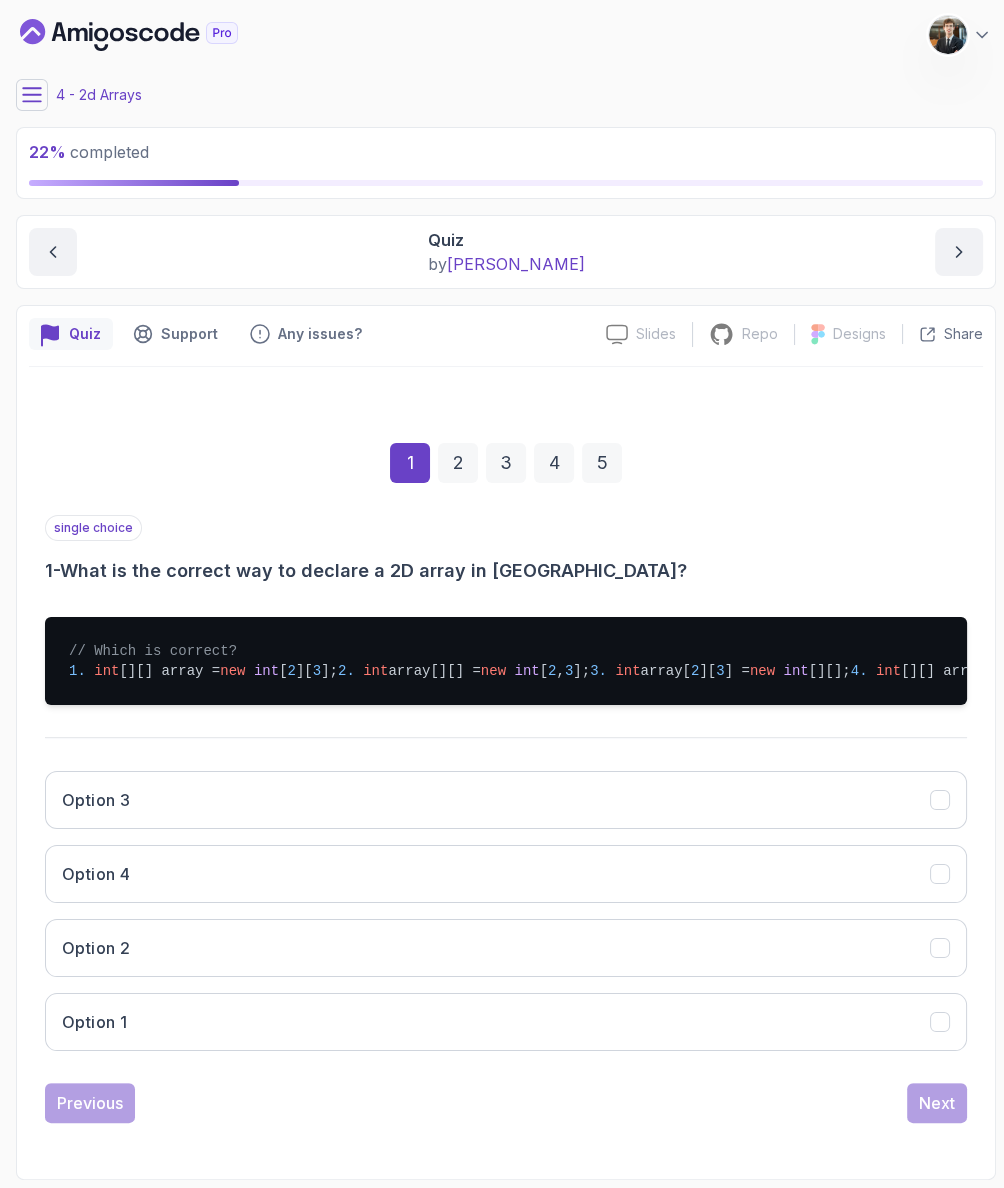 scroll, scrollTop: 63, scrollLeft: 0, axis: vertical 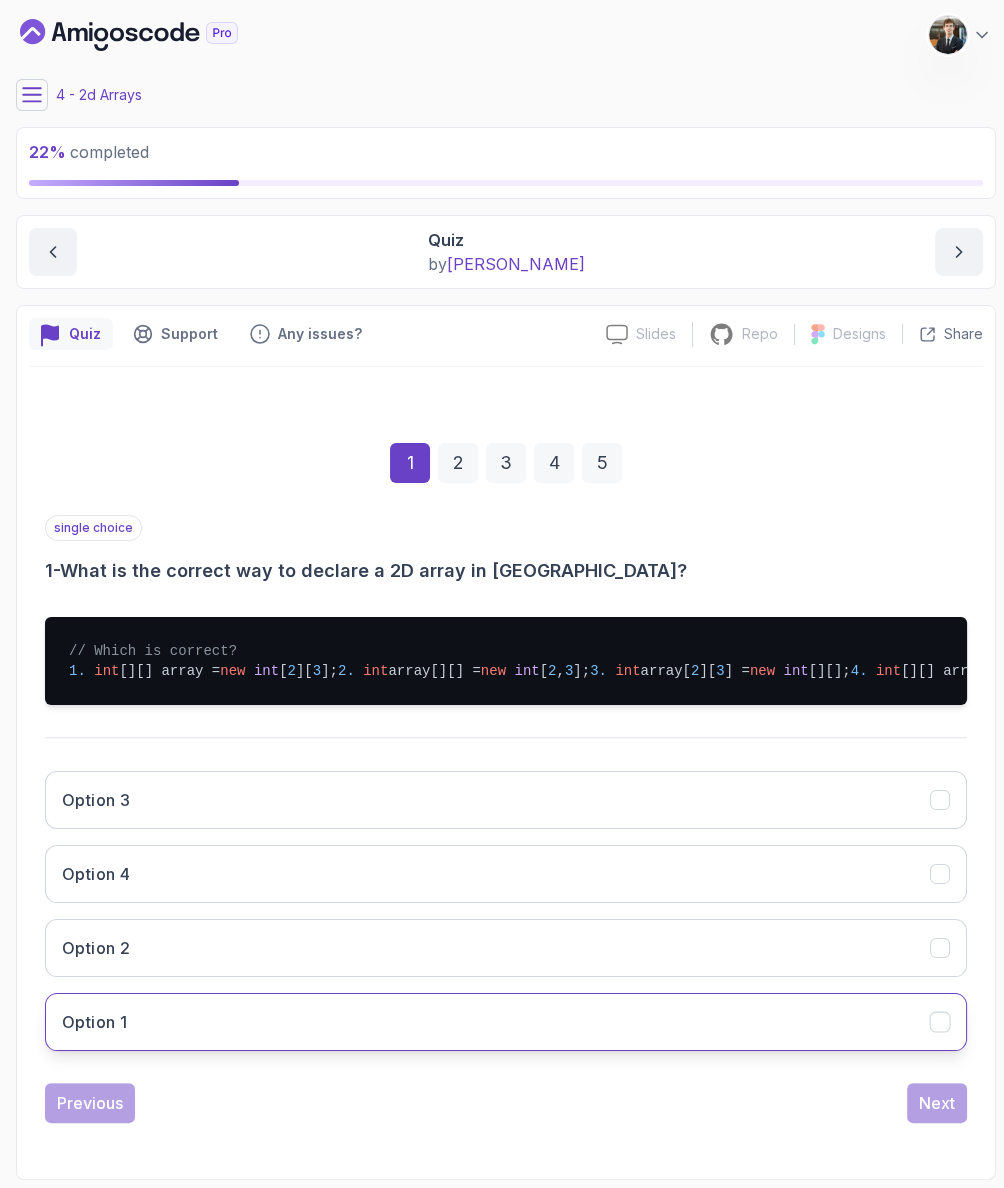 click on "Option 1" at bounding box center [506, 1022] 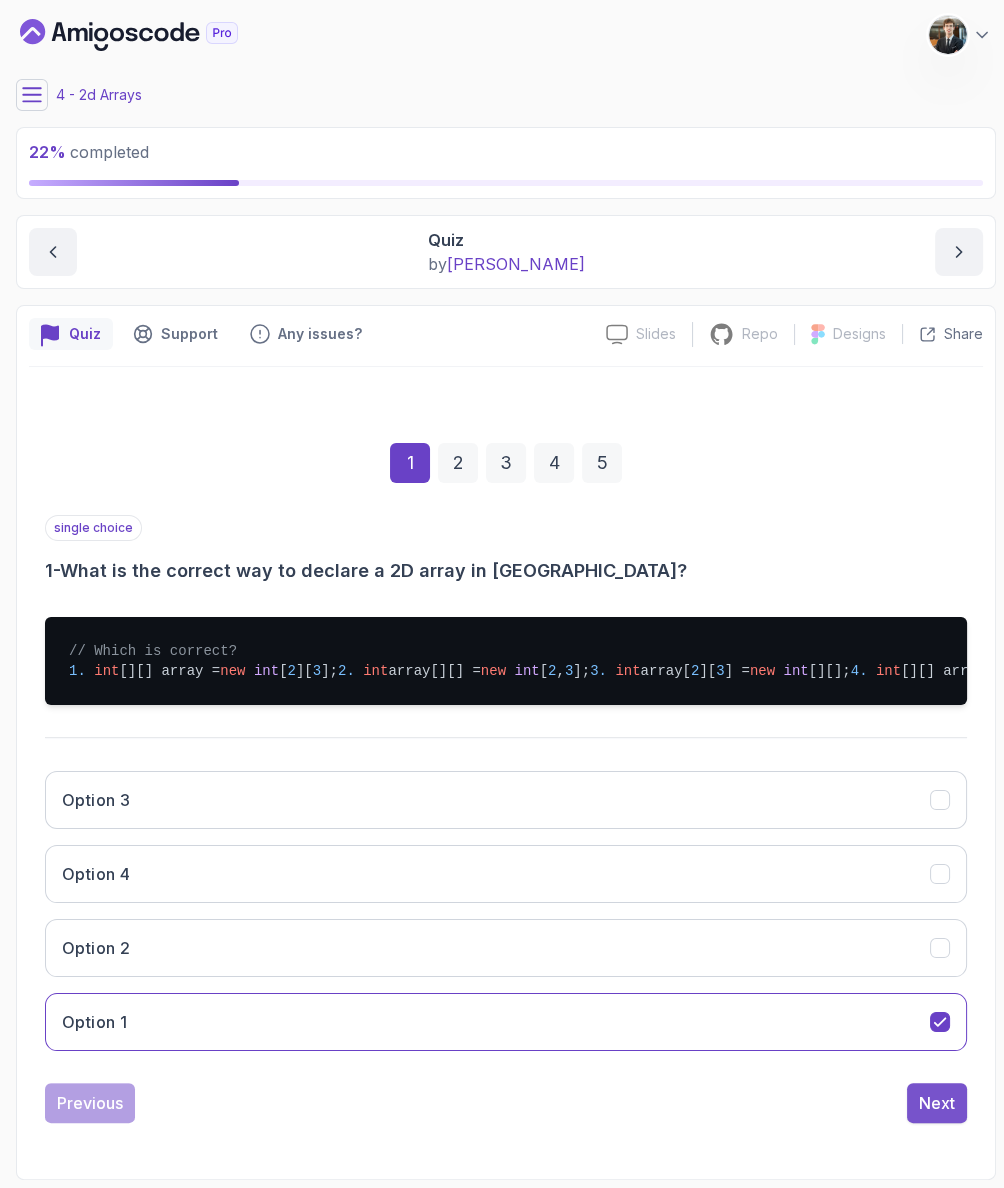 click on "Next" at bounding box center [937, 1103] 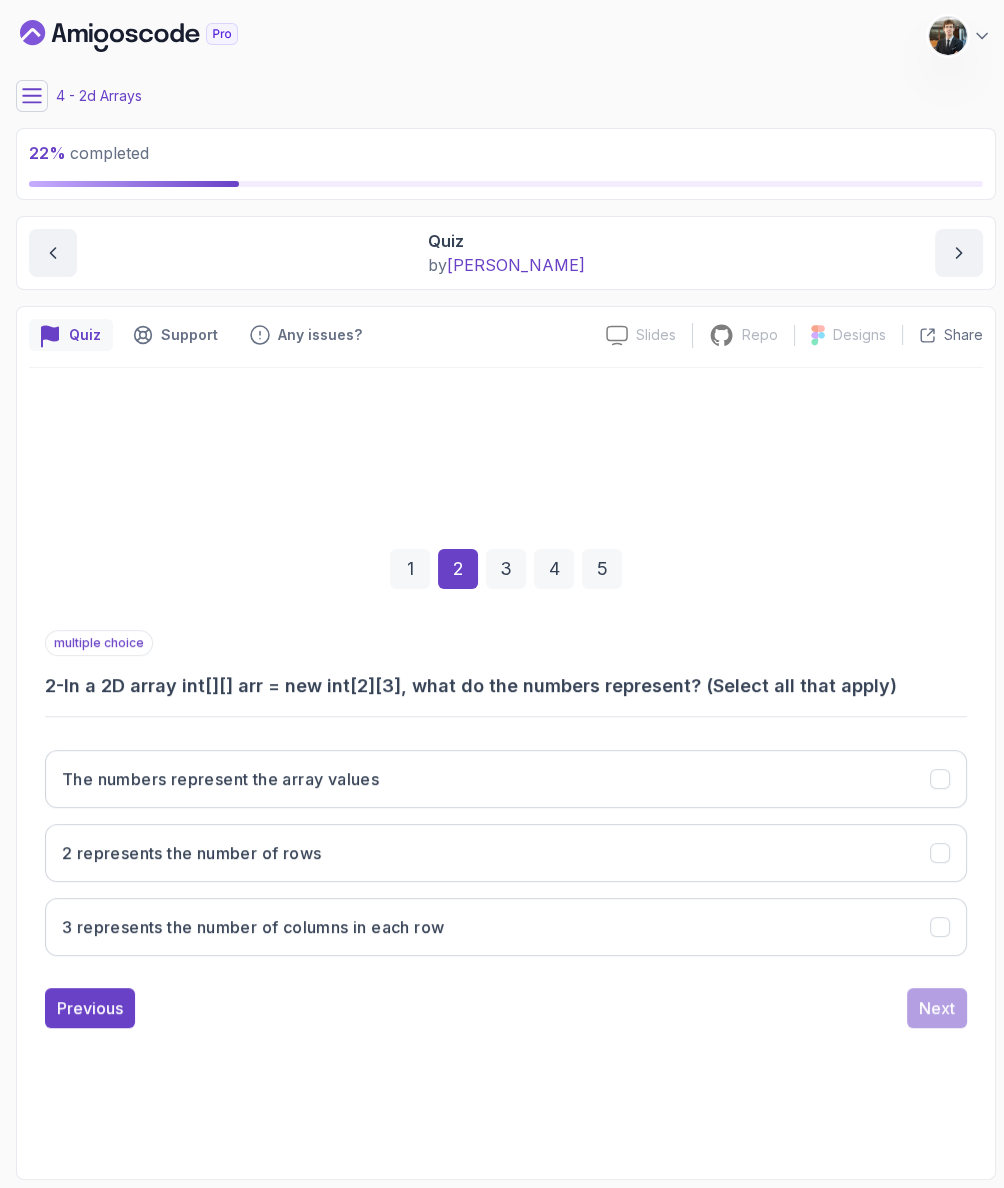 scroll, scrollTop: 0, scrollLeft: 0, axis: both 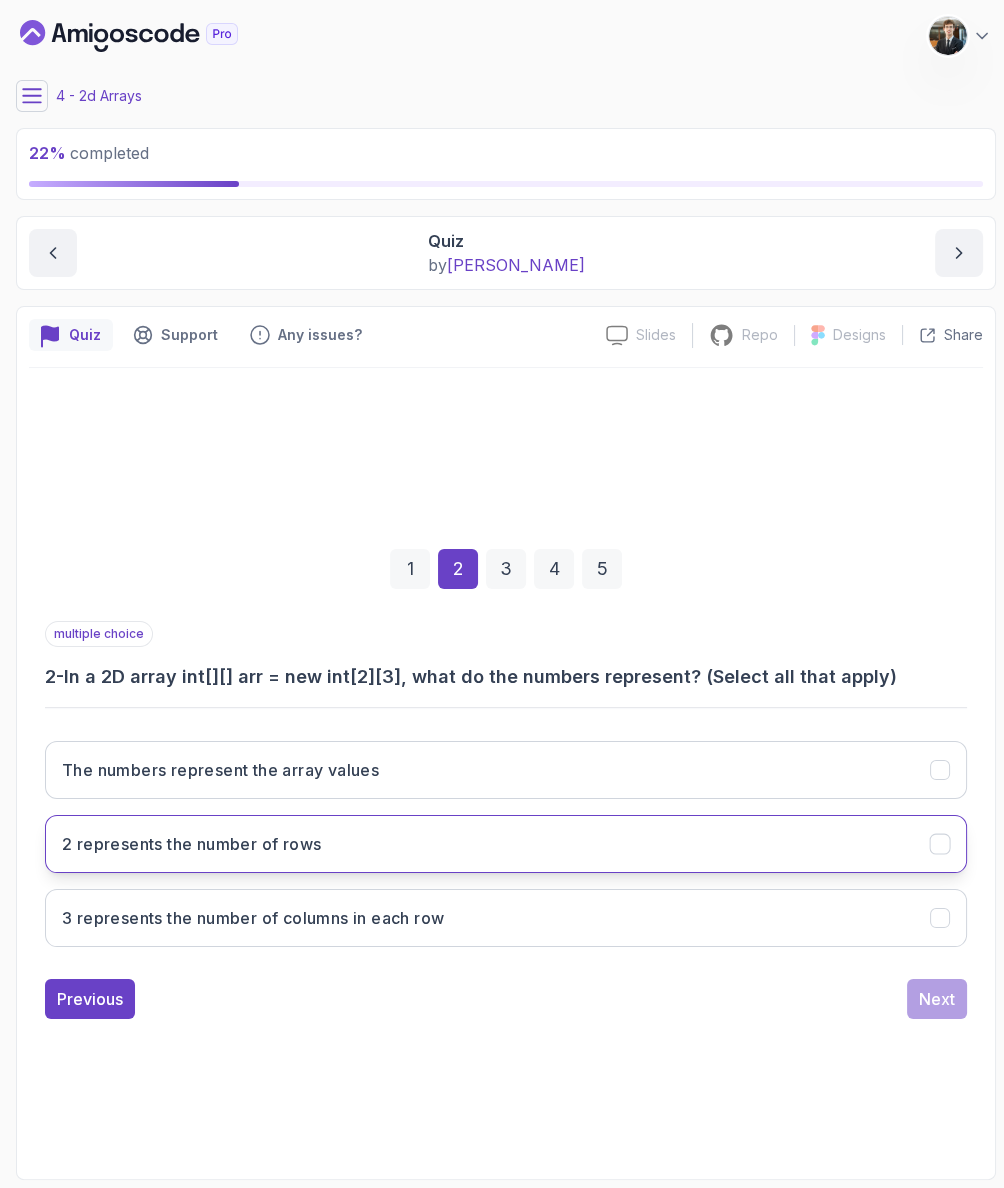 click on "2 represents the number of rows" at bounding box center (191, 844) 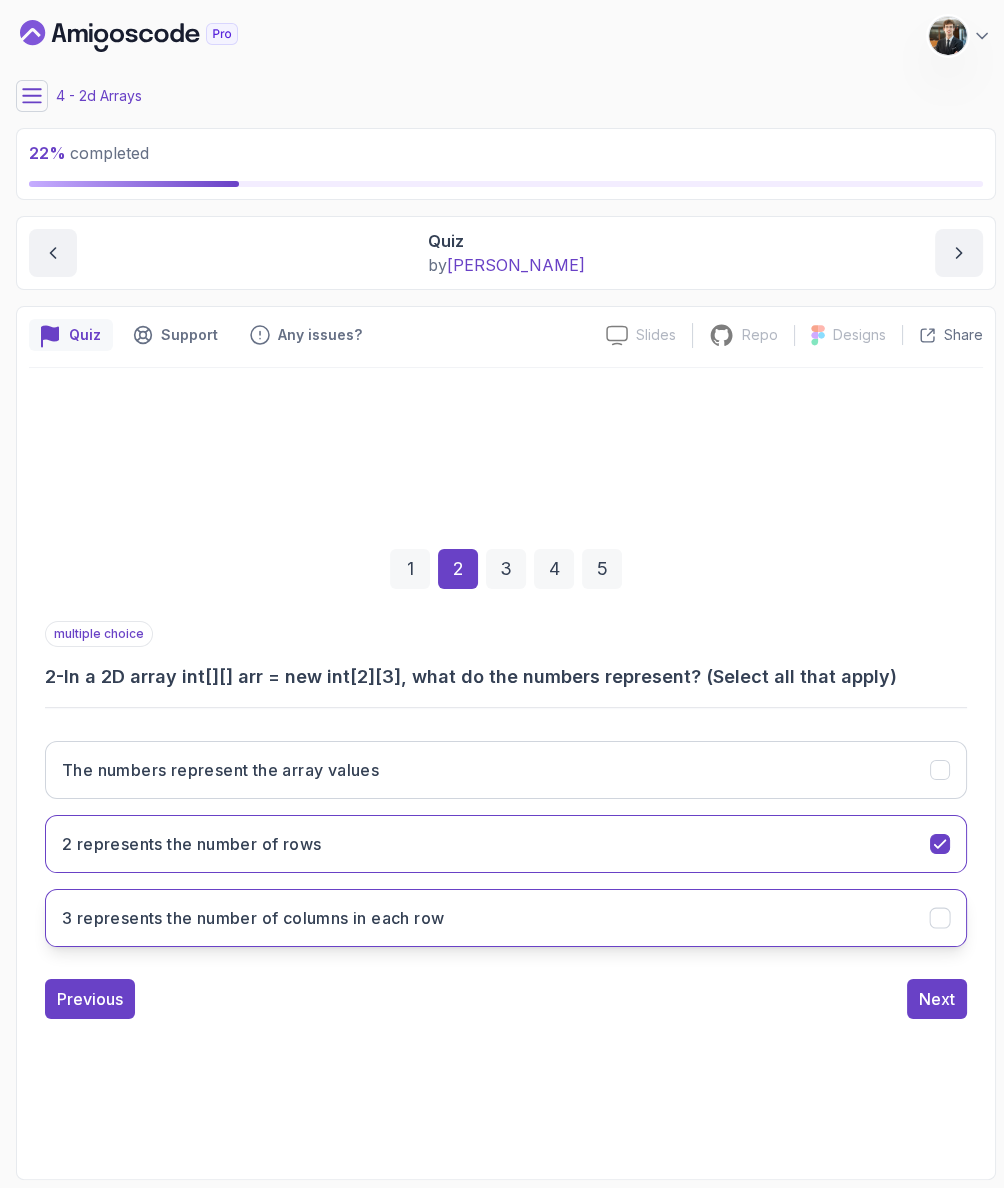 click on "3 represents the number of columns in each row" at bounding box center [506, 918] 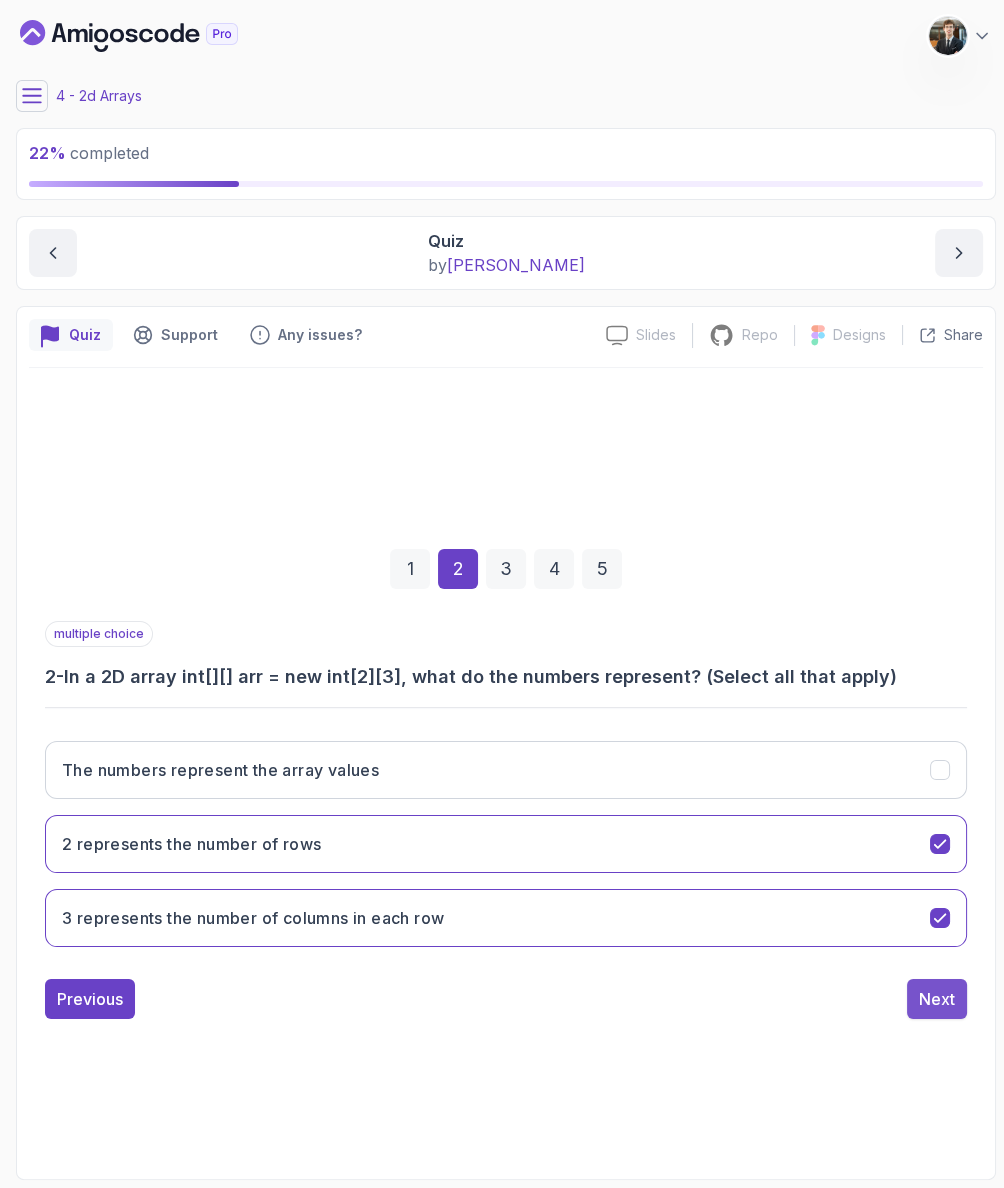 click on "Next" at bounding box center [937, 999] 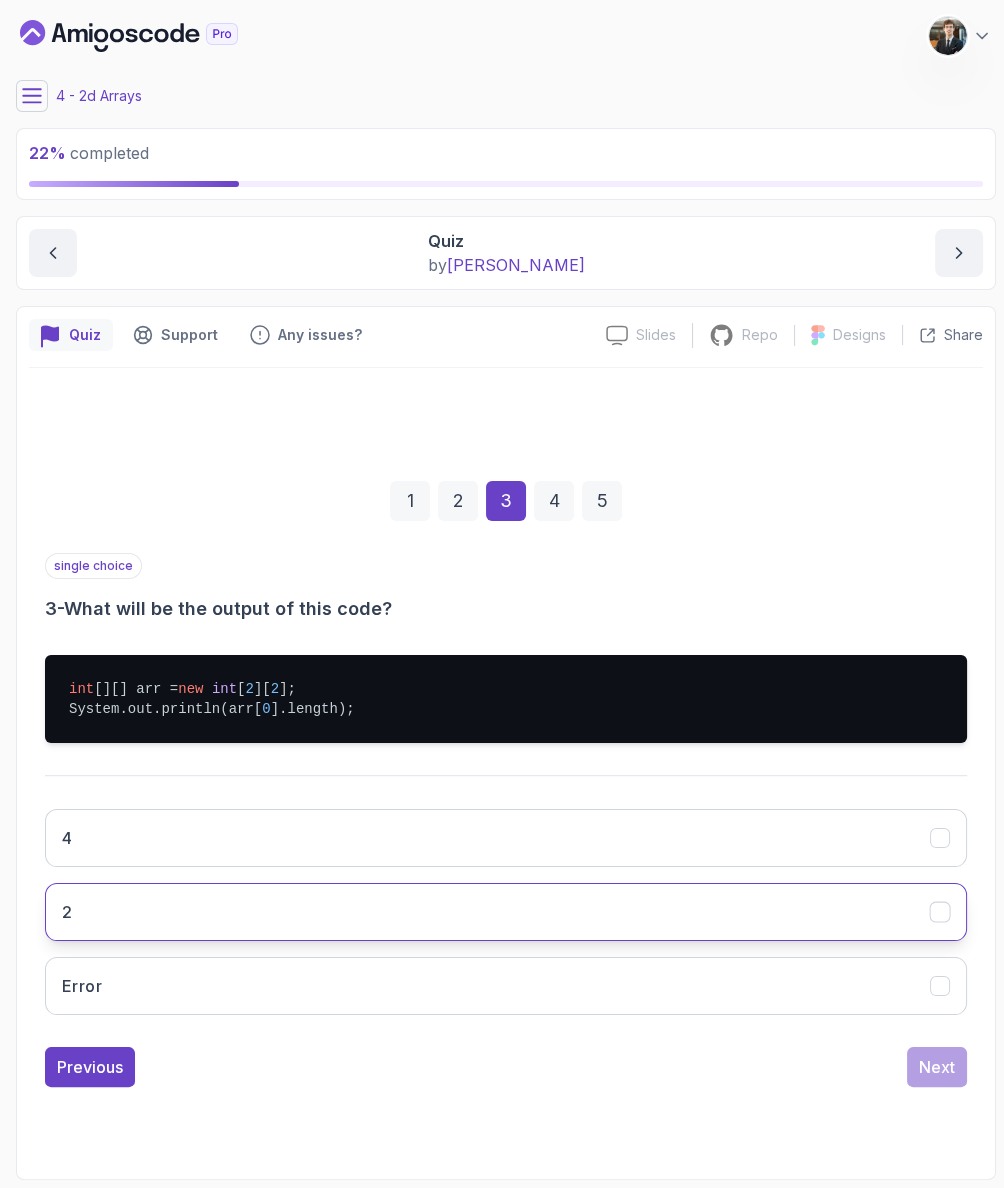 click on "2" at bounding box center (506, 912) 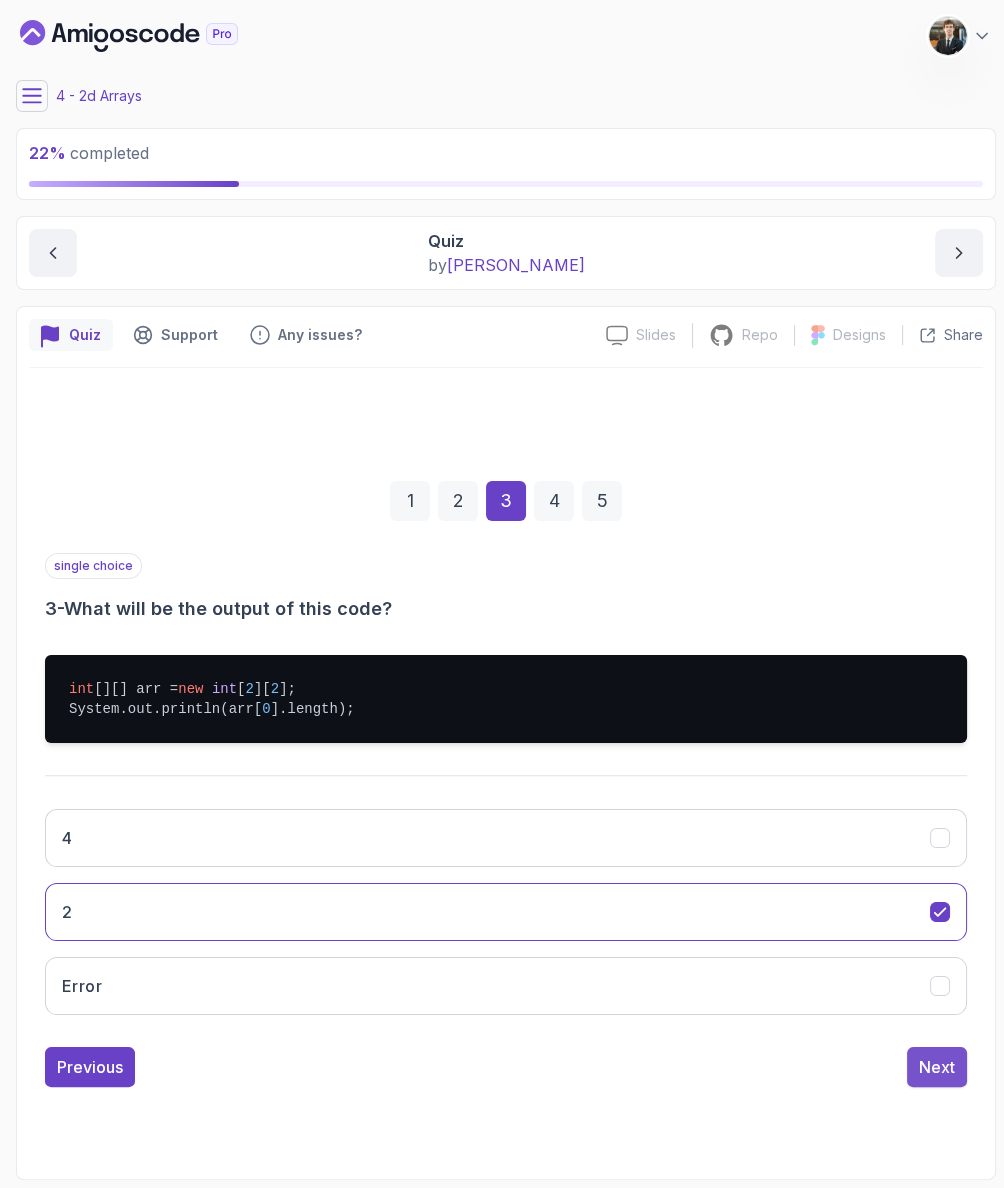 click on "Next" at bounding box center (937, 1067) 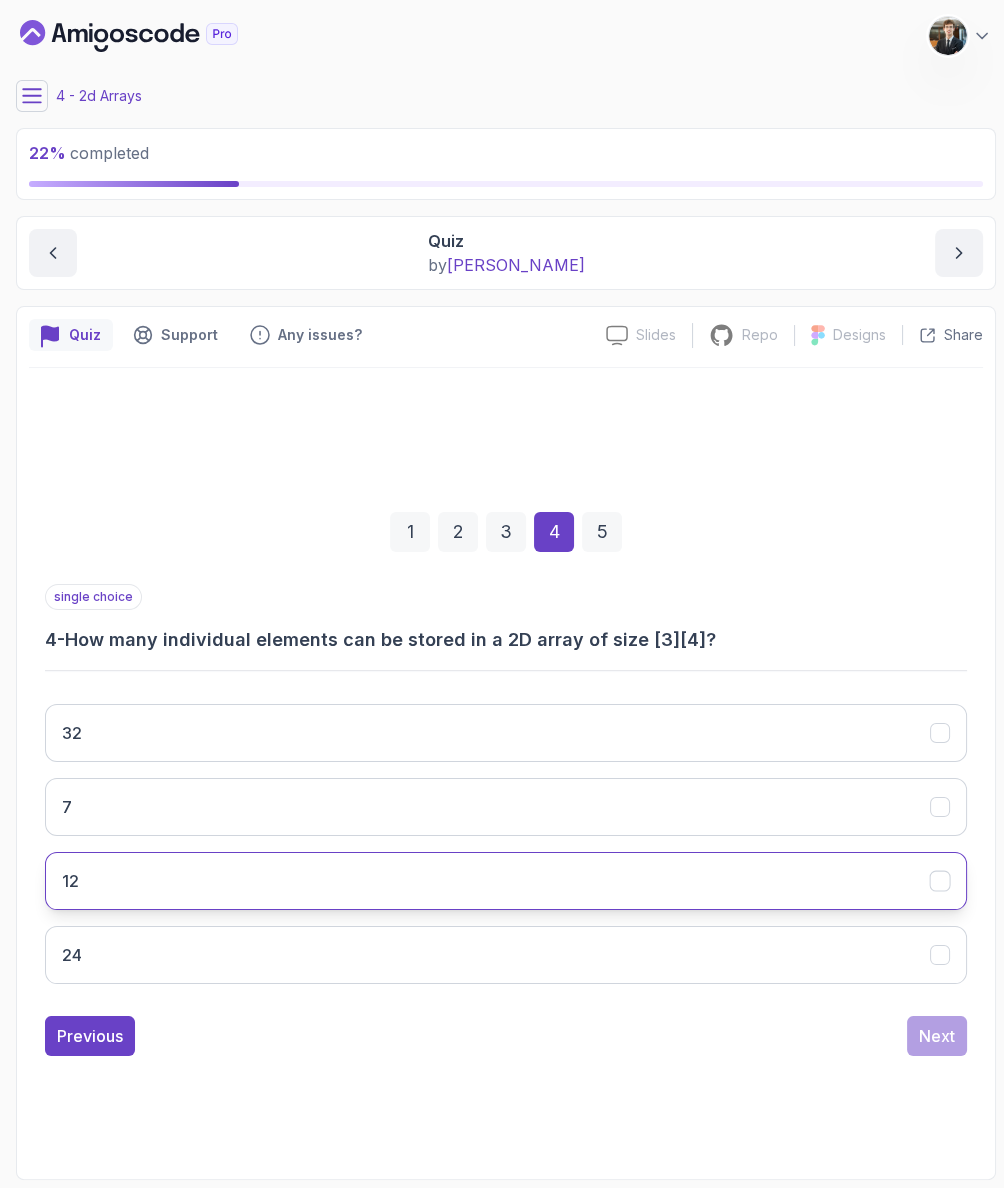 click on "12" at bounding box center [506, 881] 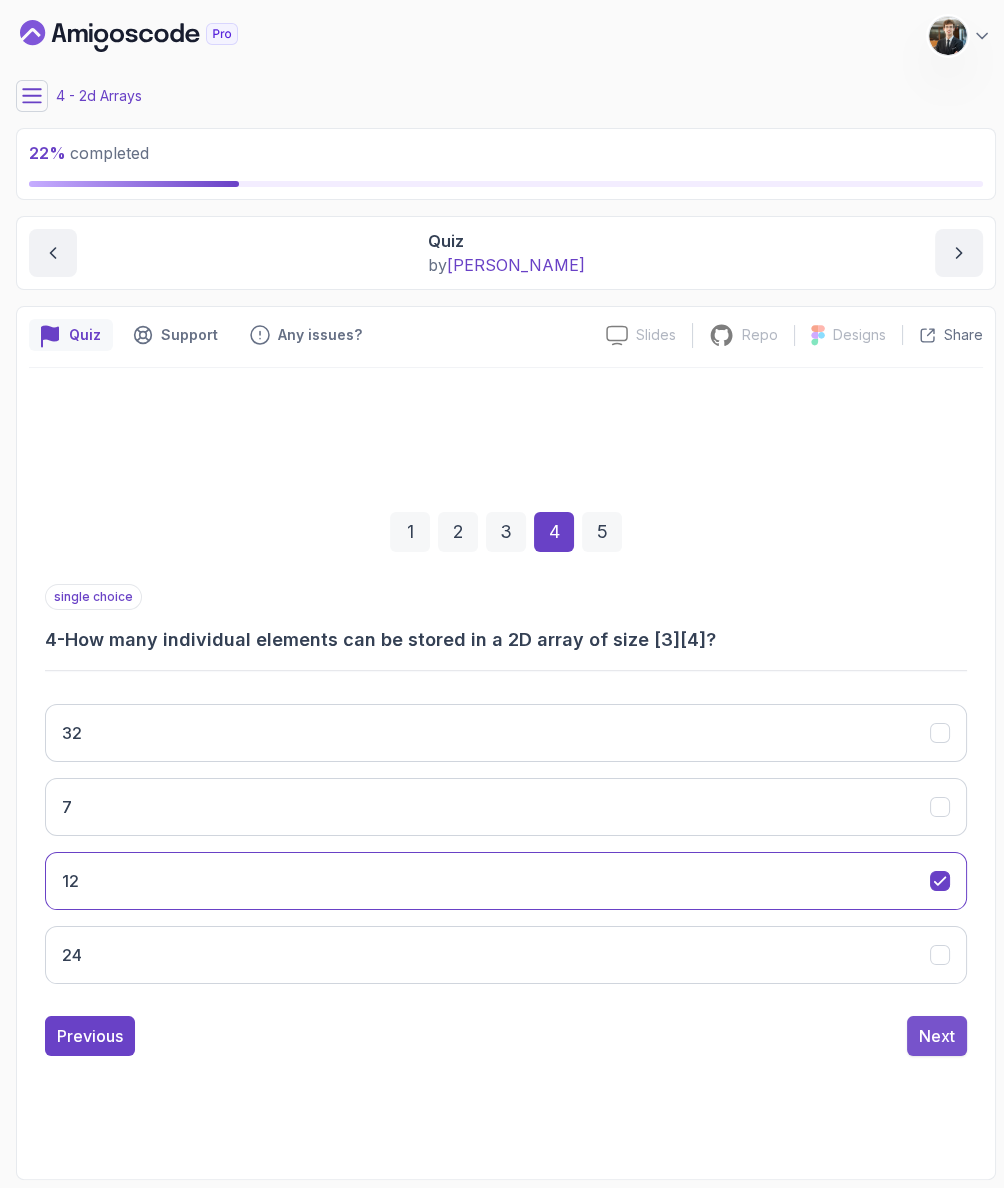 click on "Next" at bounding box center [937, 1036] 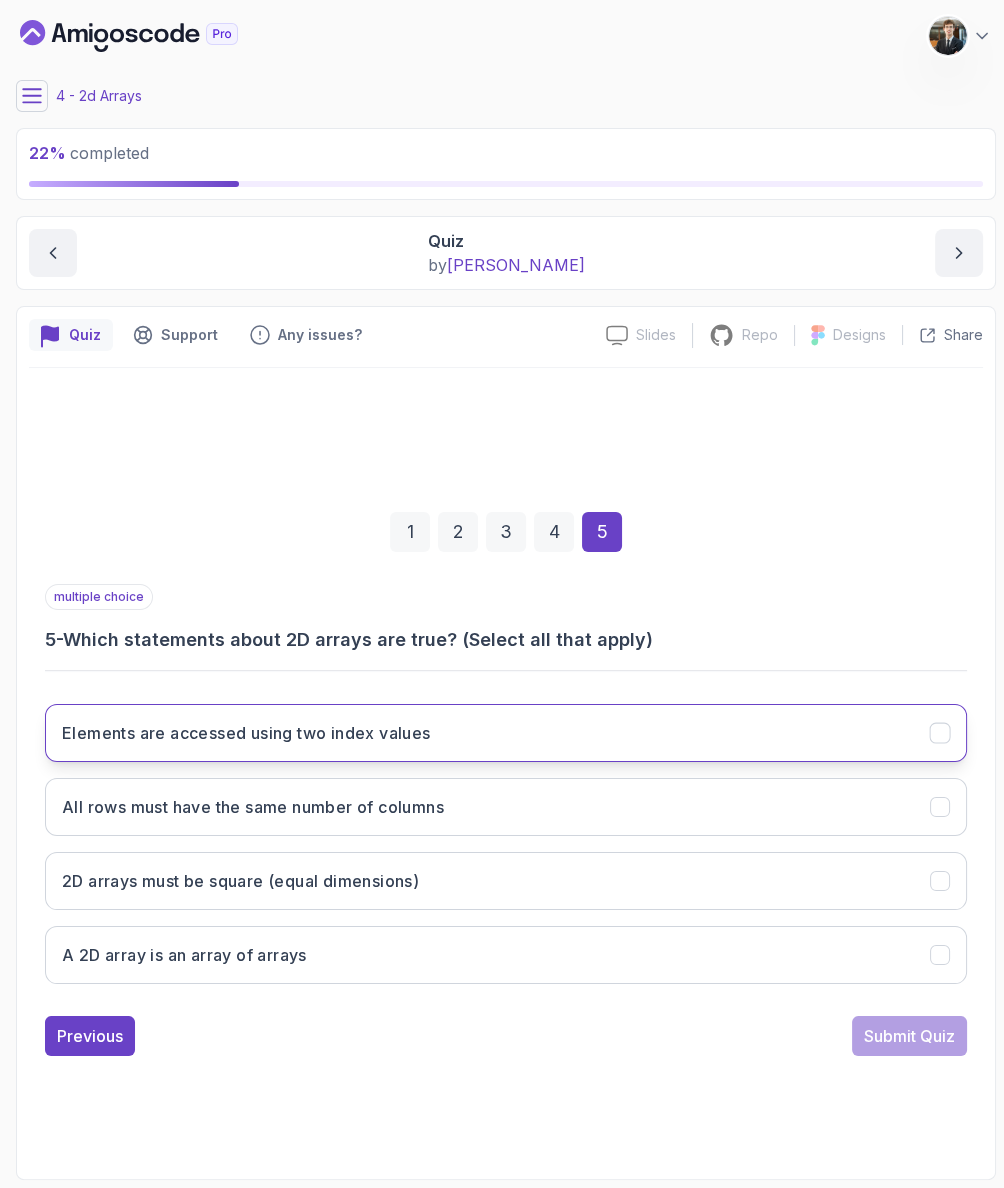 click on "Elements are accessed using two index values" at bounding box center (506, 733) 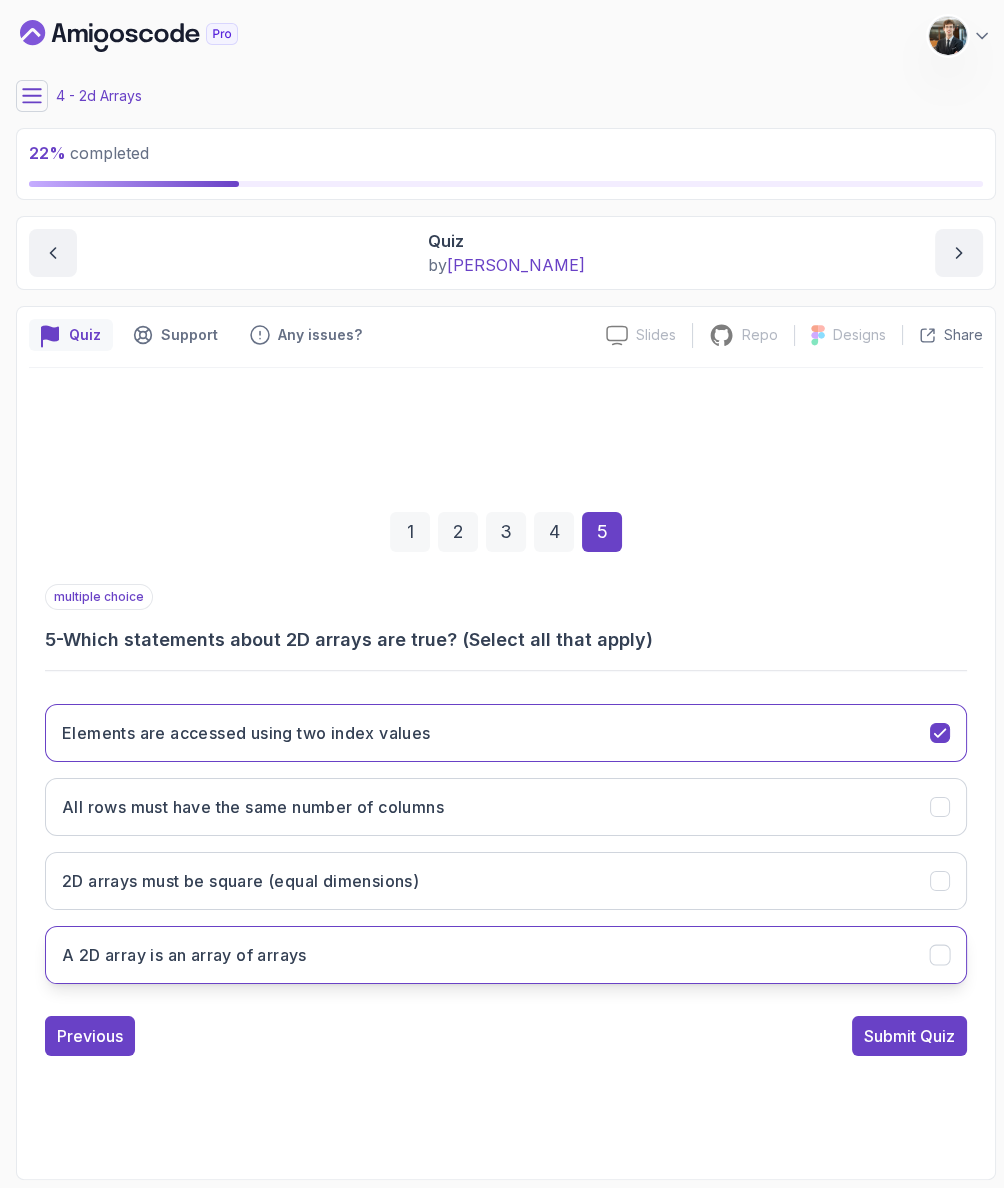 click on "A 2D array is an array of arrays" at bounding box center (506, 955) 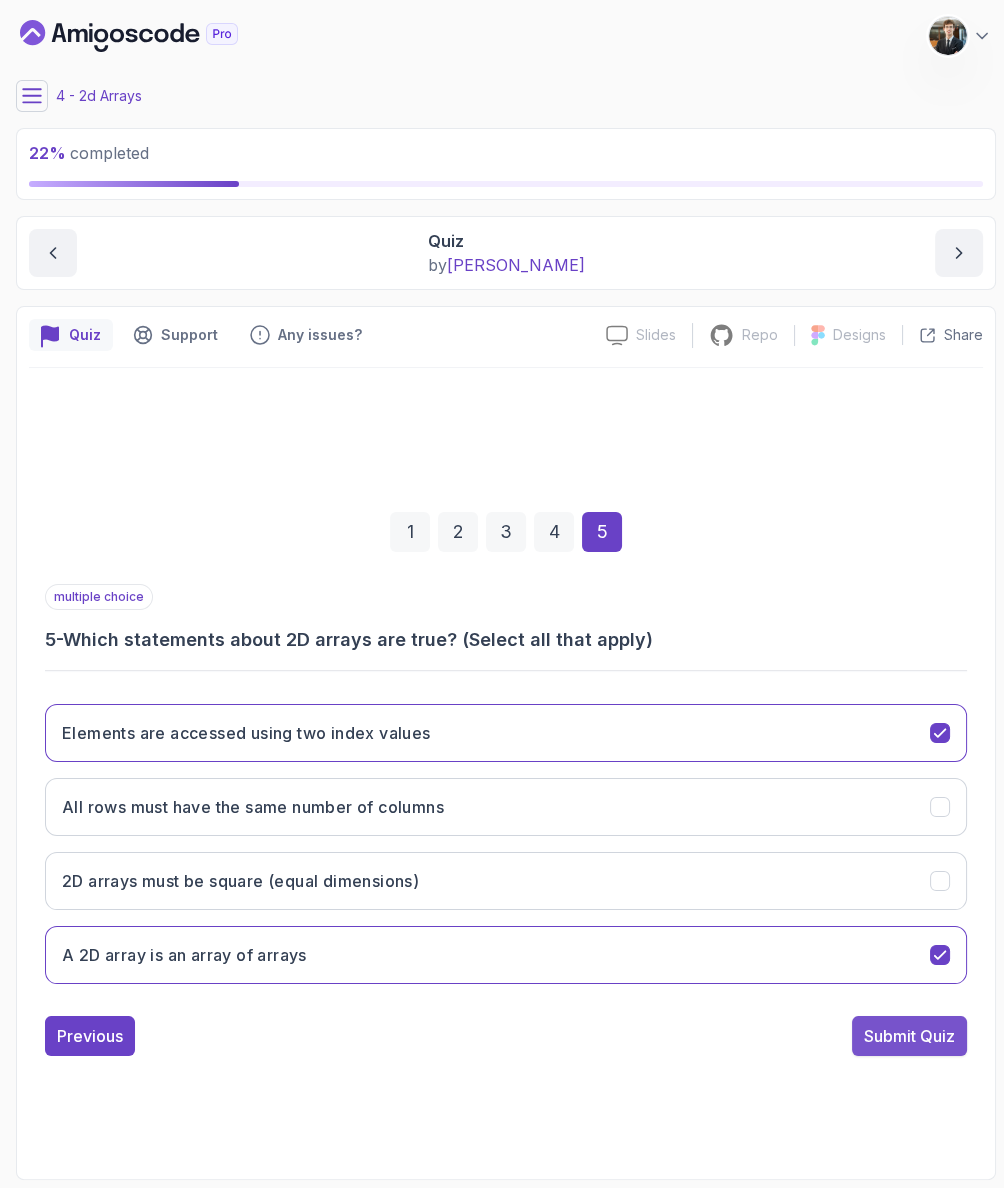 click on "Submit Quiz" at bounding box center (909, 1036) 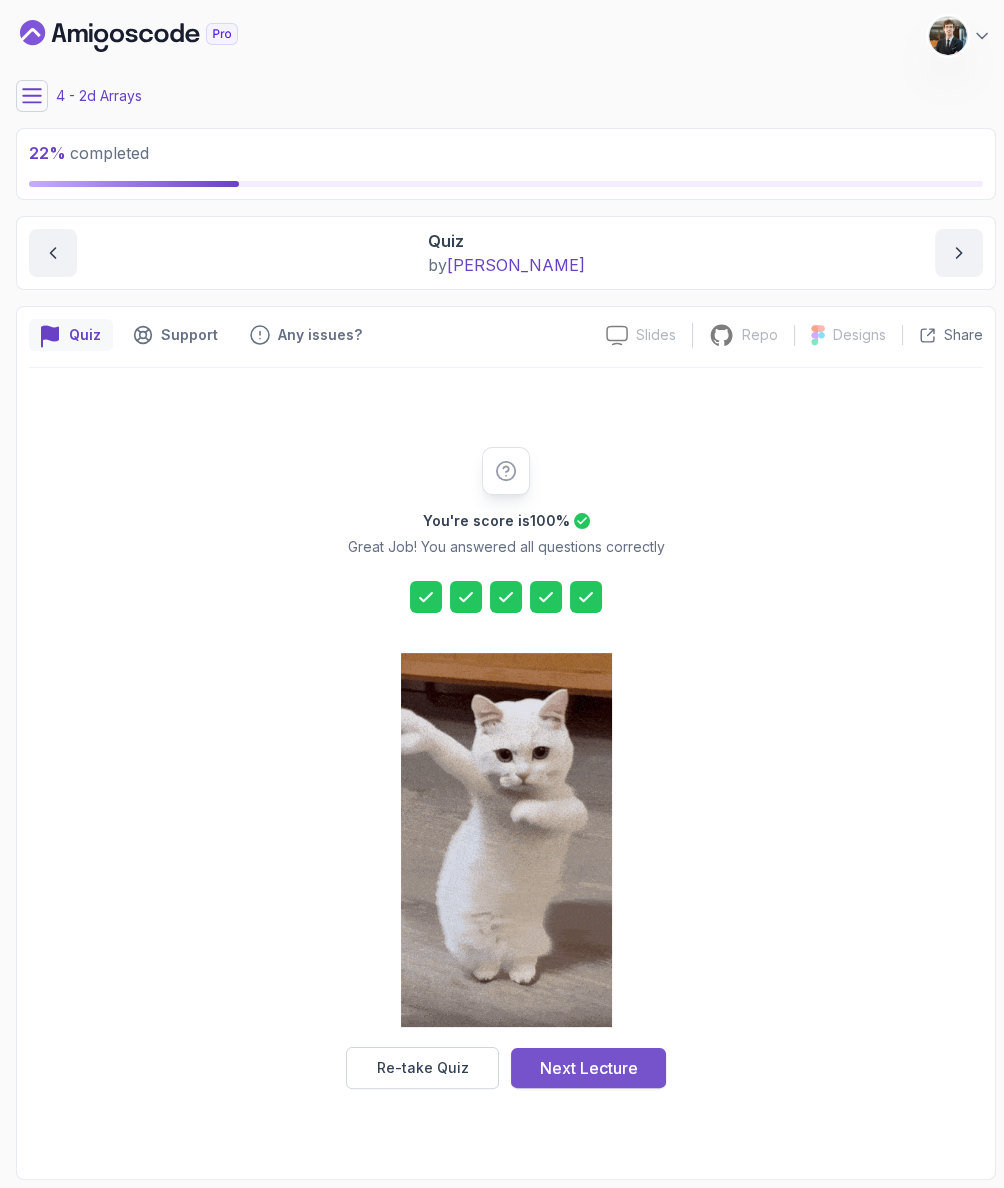 click on "Next Lecture" at bounding box center (588, 1068) 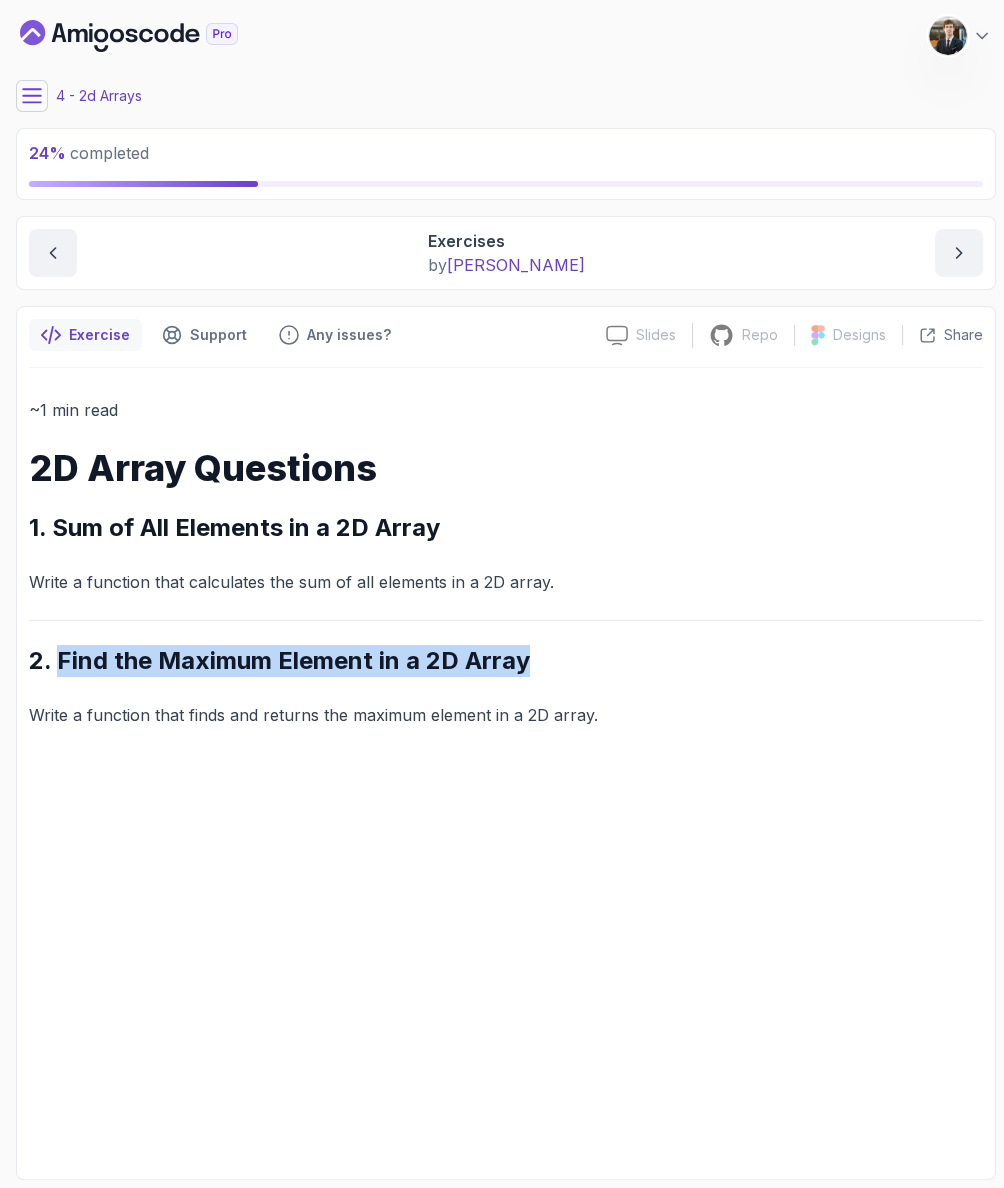 drag, startPoint x: 60, startPoint y: 661, endPoint x: 530, endPoint y: 655, distance: 470.0383 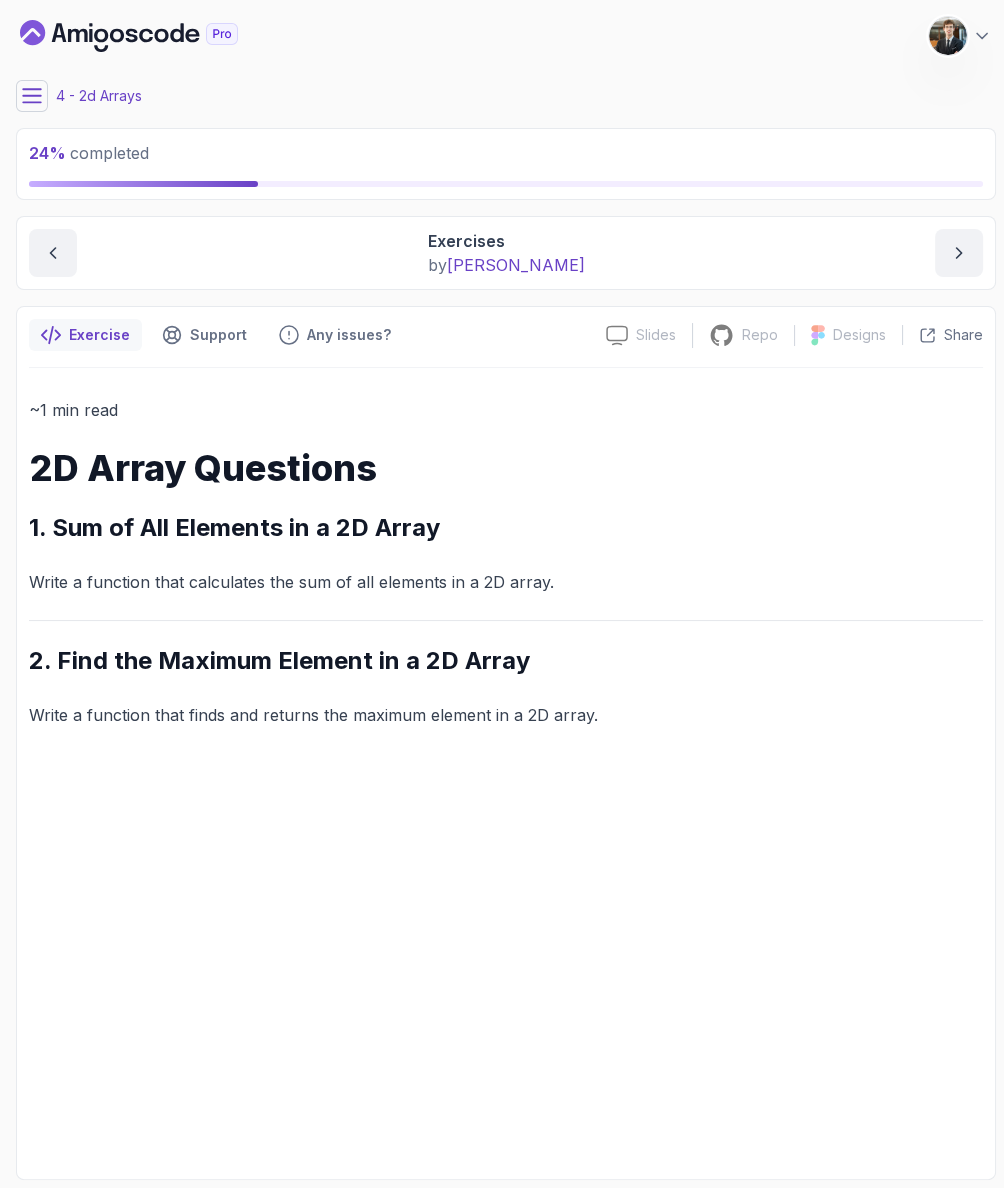click on "2. Find the Maximum Element in a 2D Array" at bounding box center (506, 661) 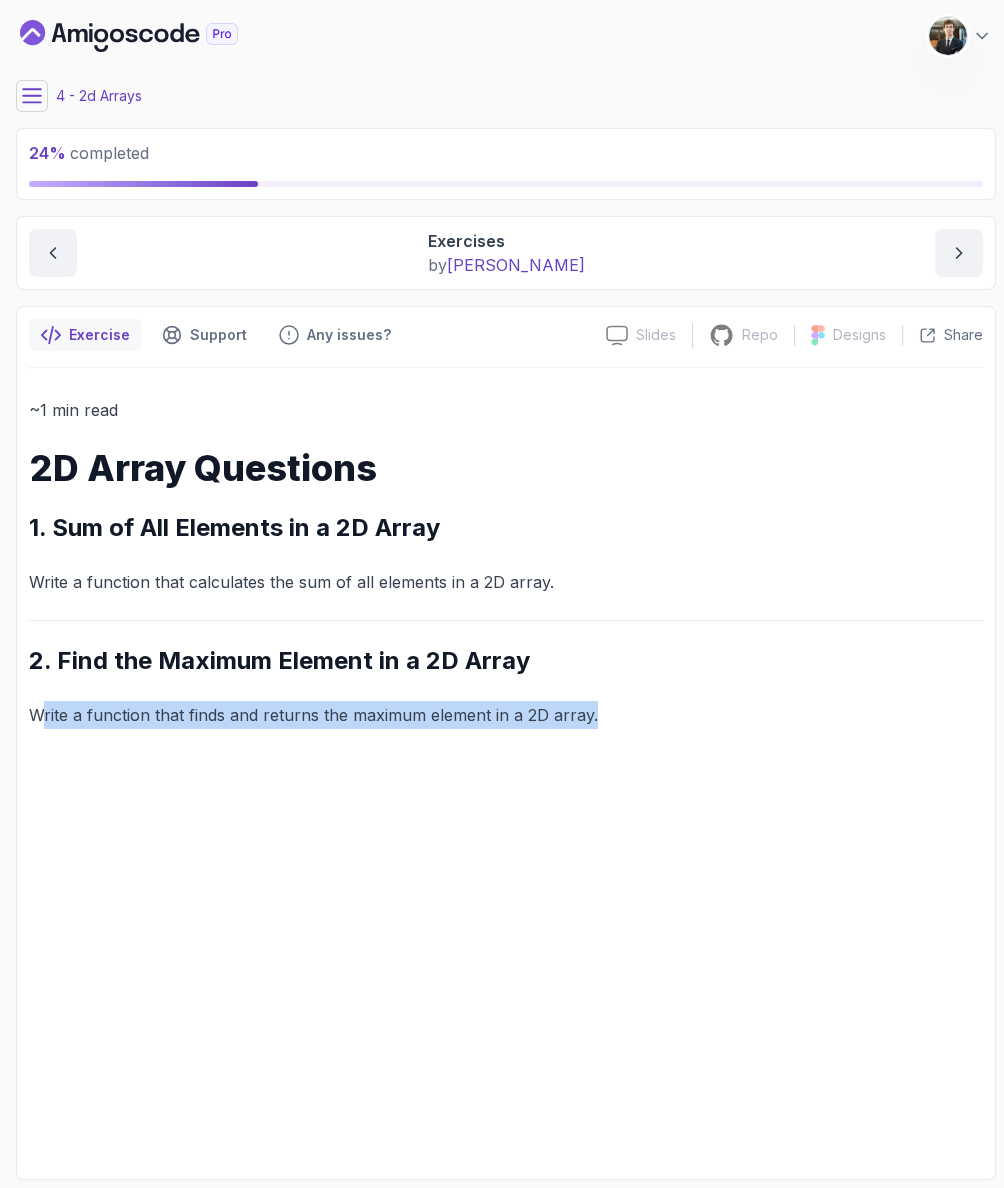 drag, startPoint x: 38, startPoint y: 710, endPoint x: 595, endPoint y: 721, distance: 557.1086 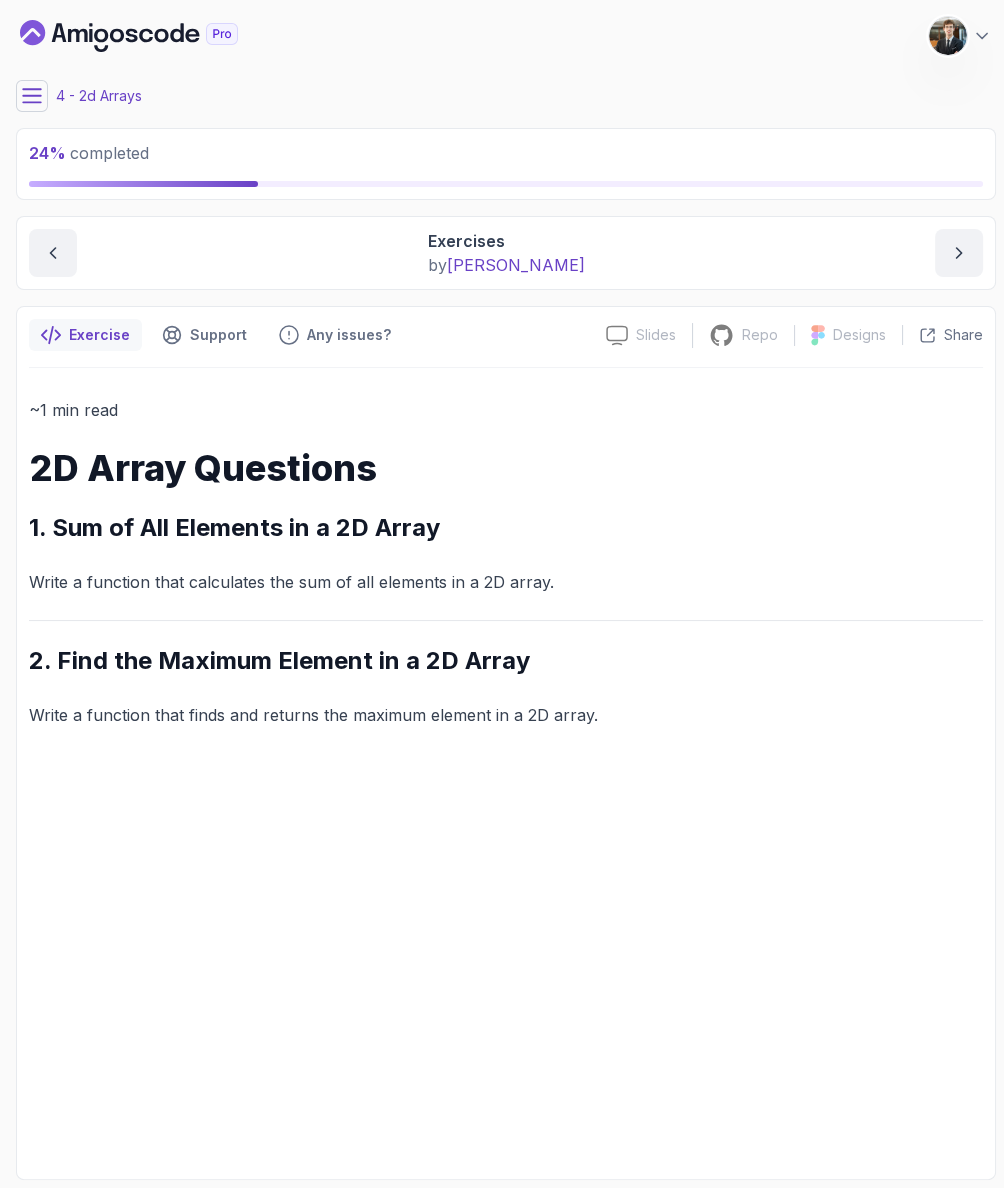 click on "Write a function that finds and returns the maximum element in a 2D array." at bounding box center (506, 715) 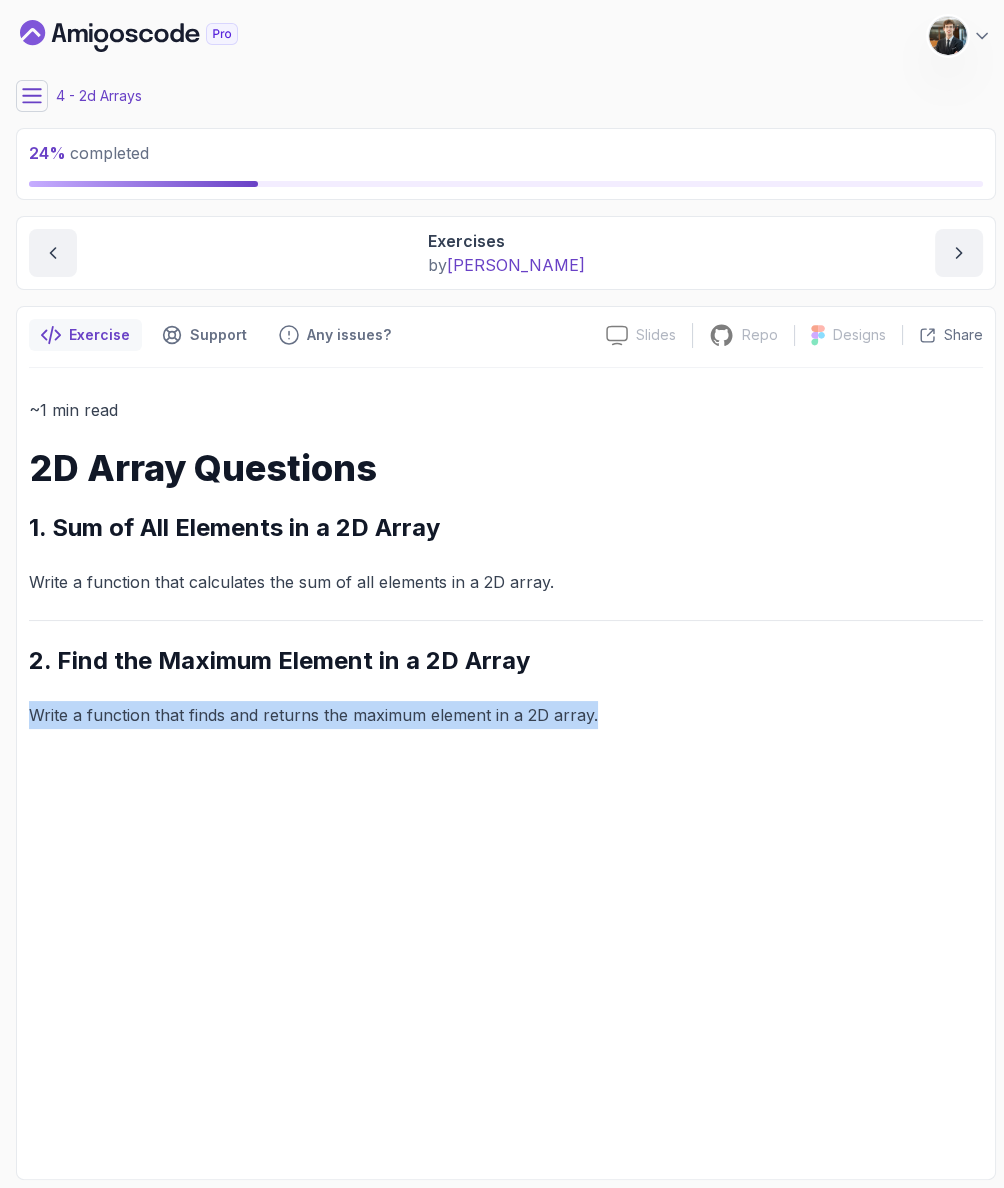drag, startPoint x: 319, startPoint y: 705, endPoint x: 17, endPoint y: 709, distance: 302.0265 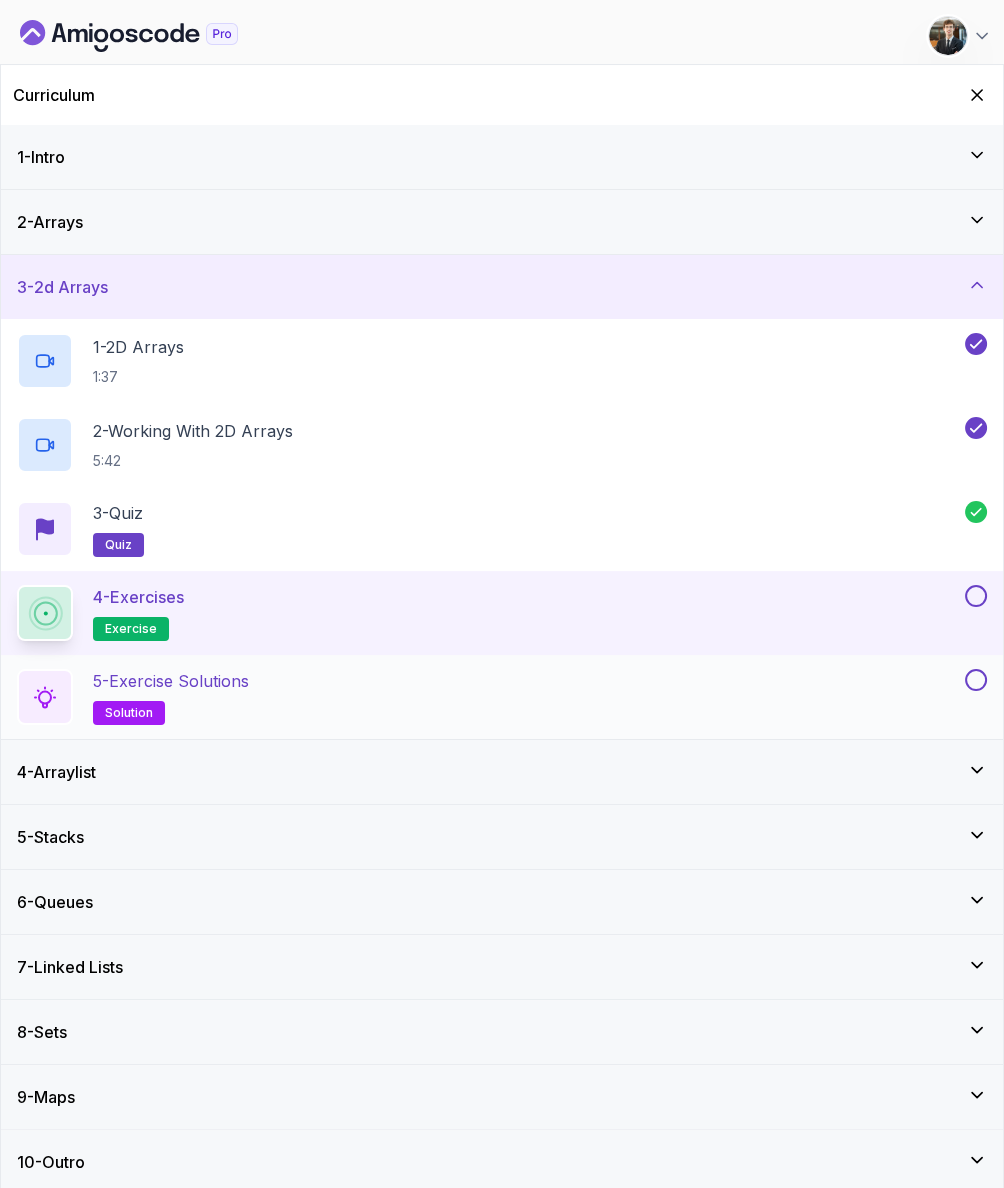 click on "5  -  Exercise Solutions solution" at bounding box center (502, 697) 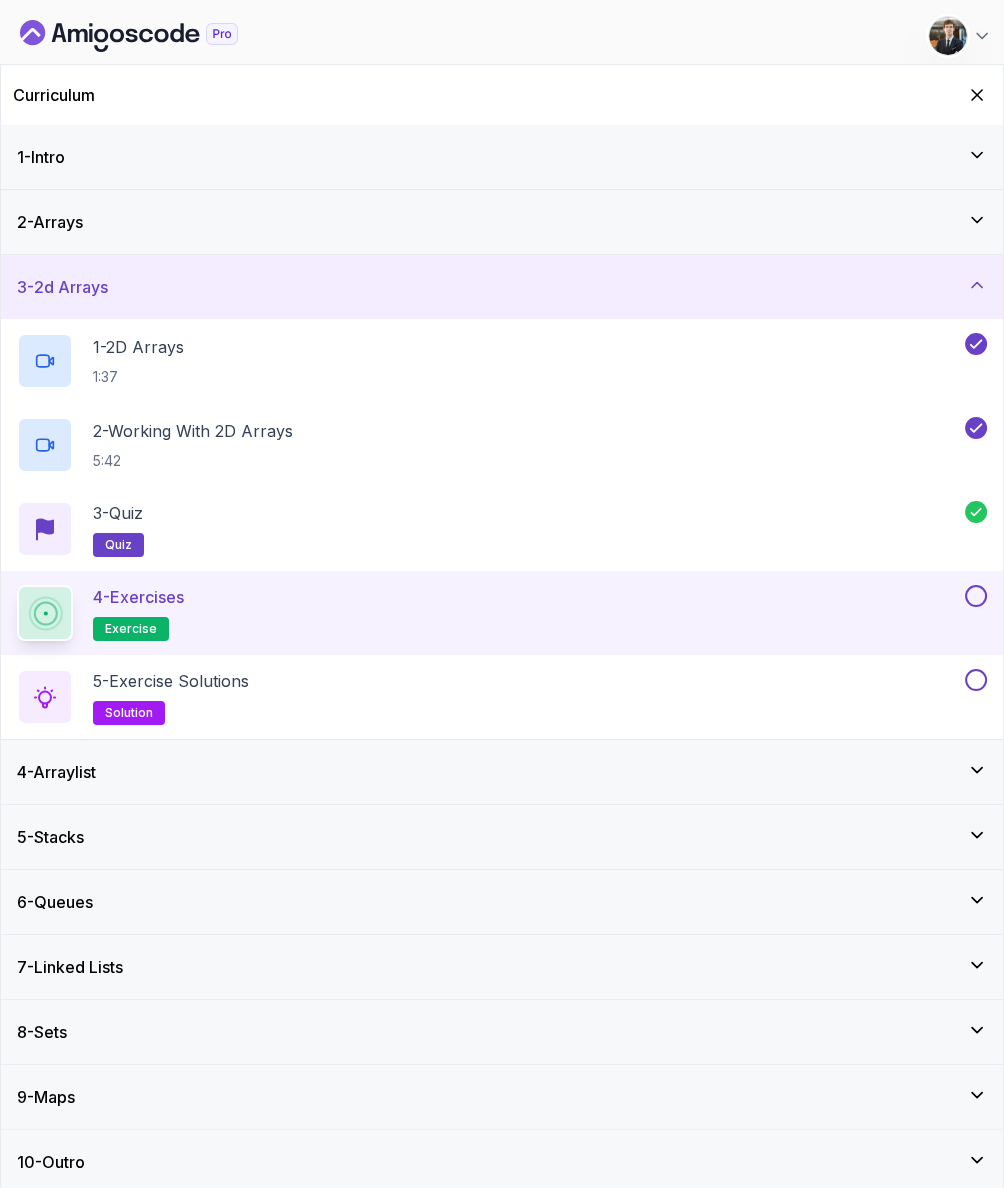 click at bounding box center (976, 596) 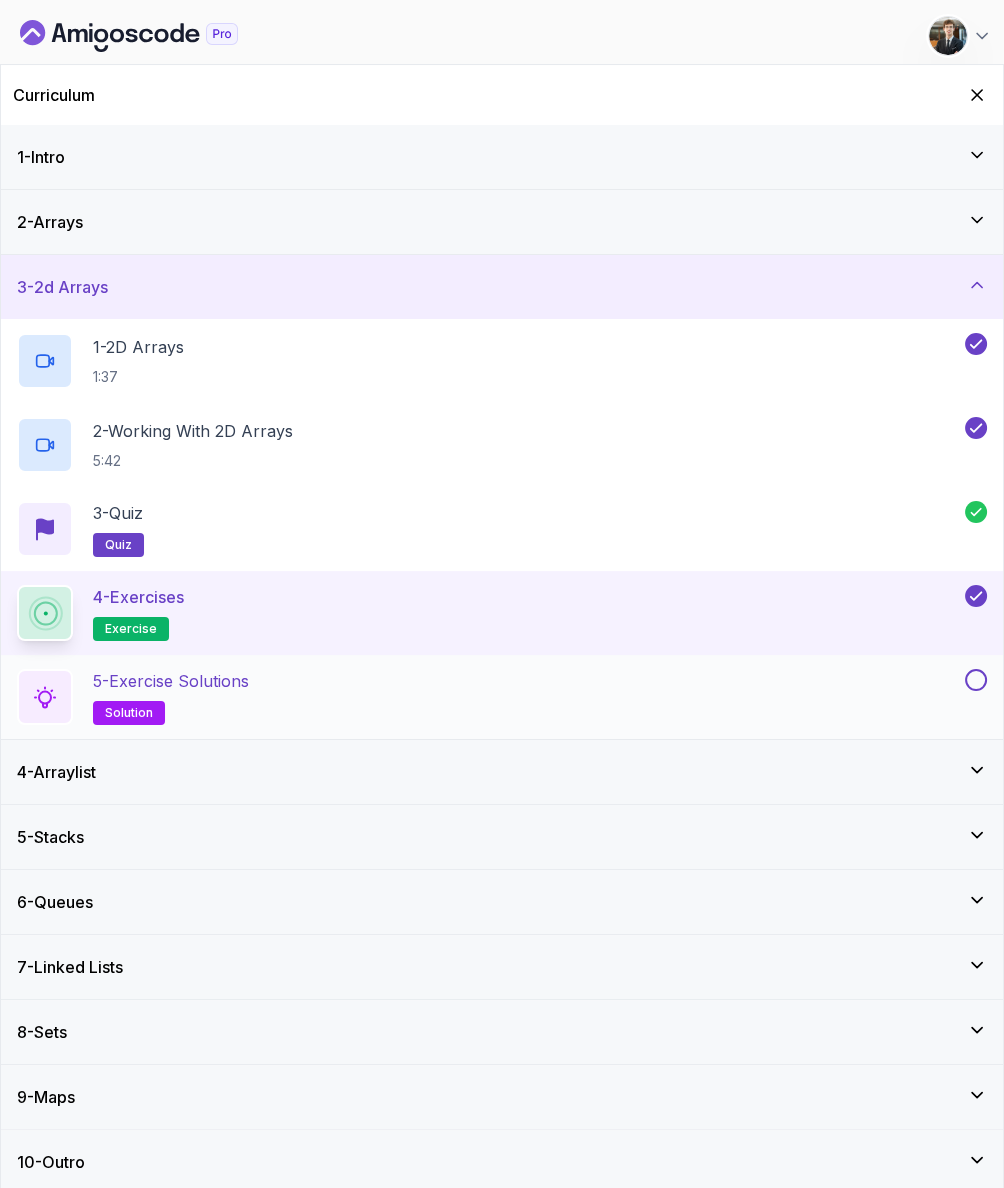 click at bounding box center [976, 680] 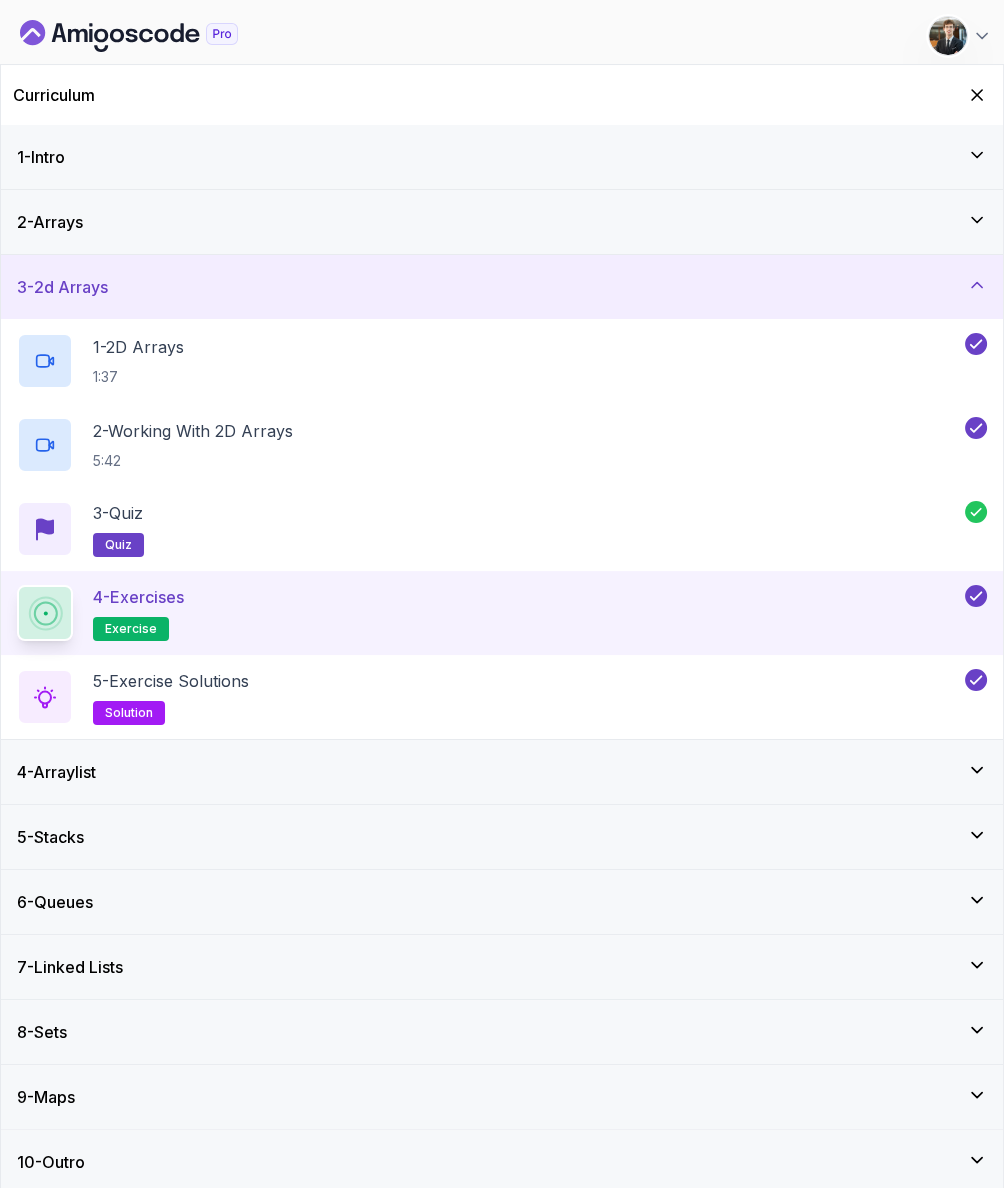 click on "2  -  Arrays" at bounding box center (502, 222) 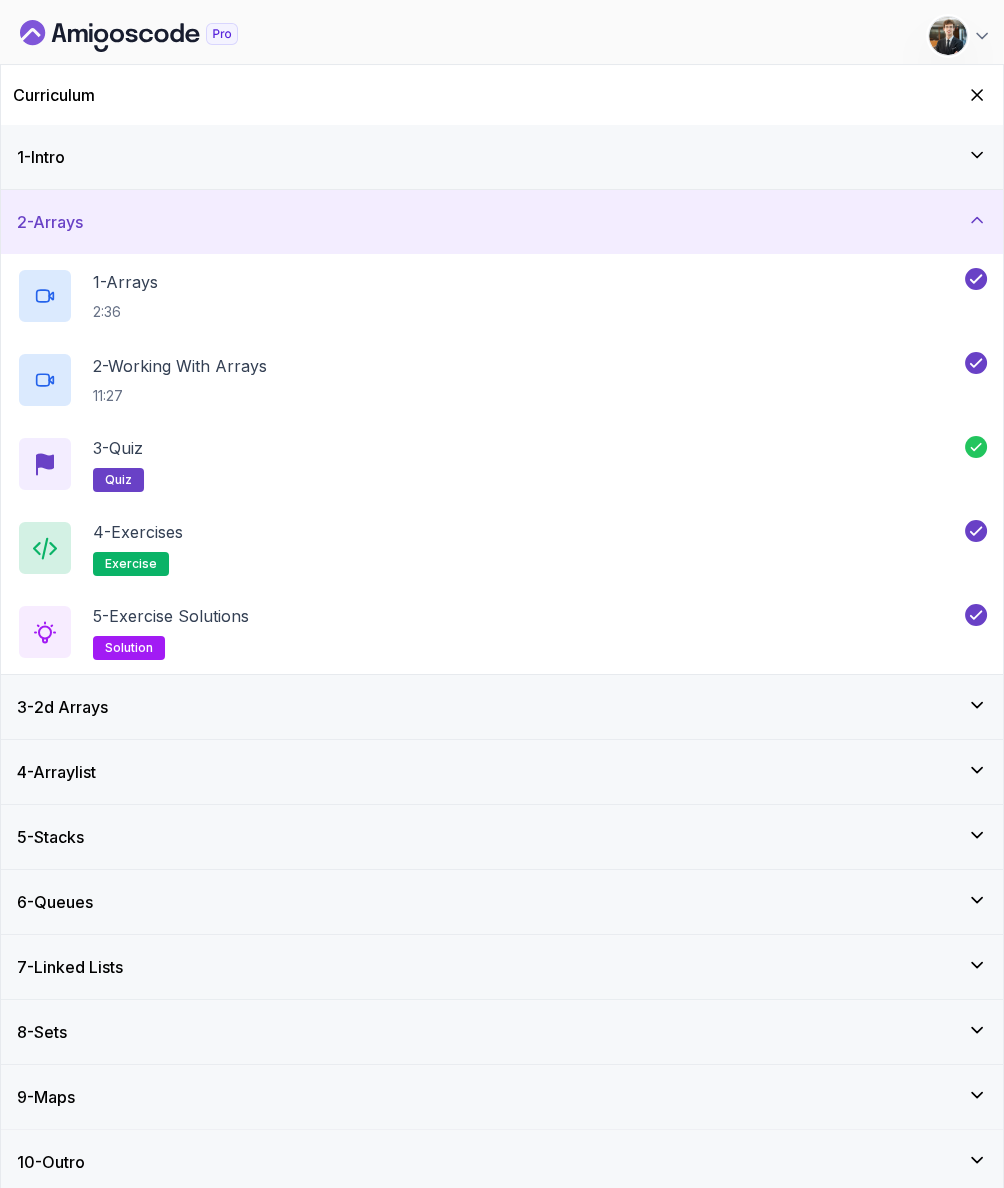 click on "2  -  Arrays" at bounding box center [502, 222] 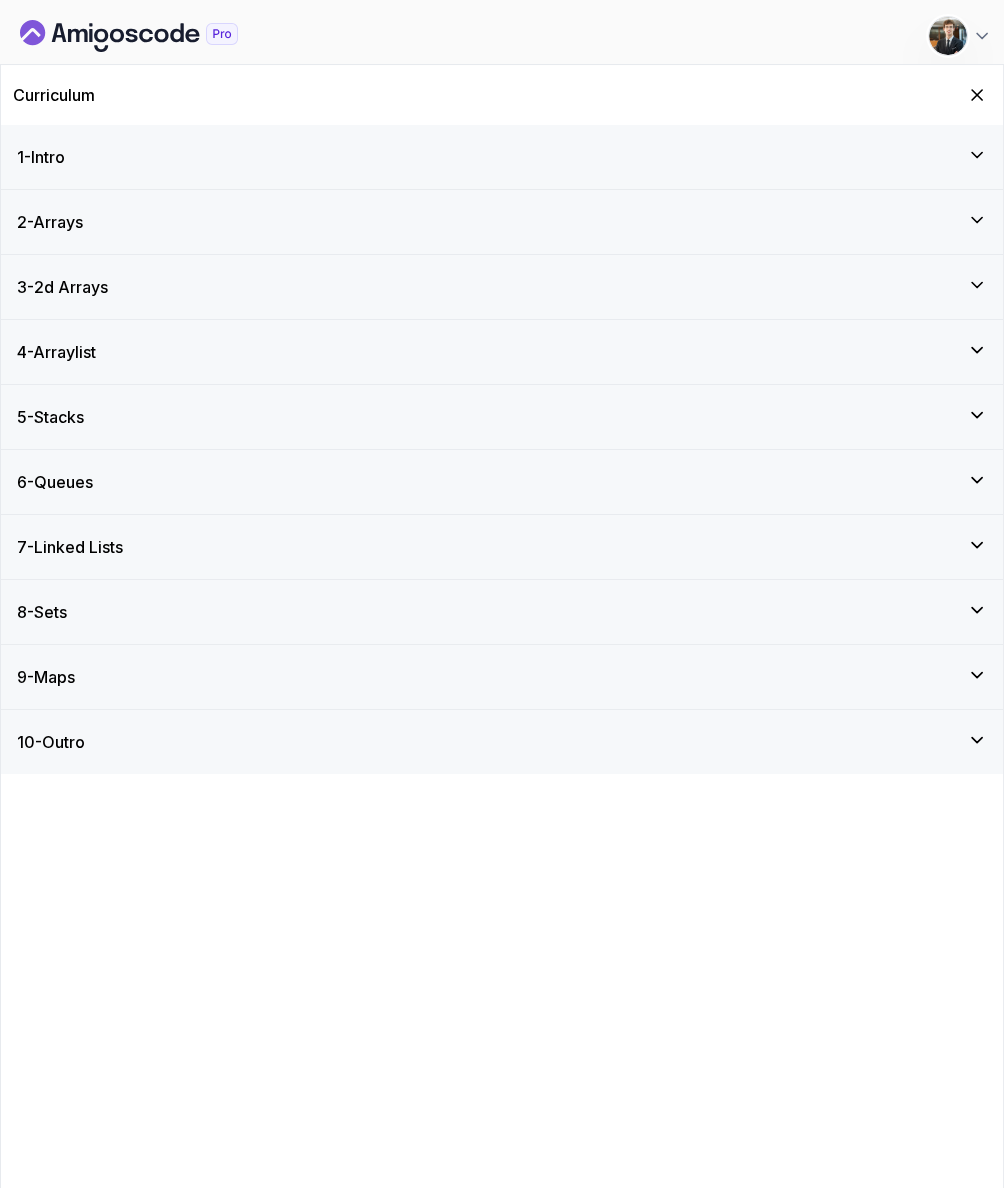 drag, startPoint x: 671, startPoint y: 357, endPoint x: 709, endPoint y: 365, distance: 38.832977 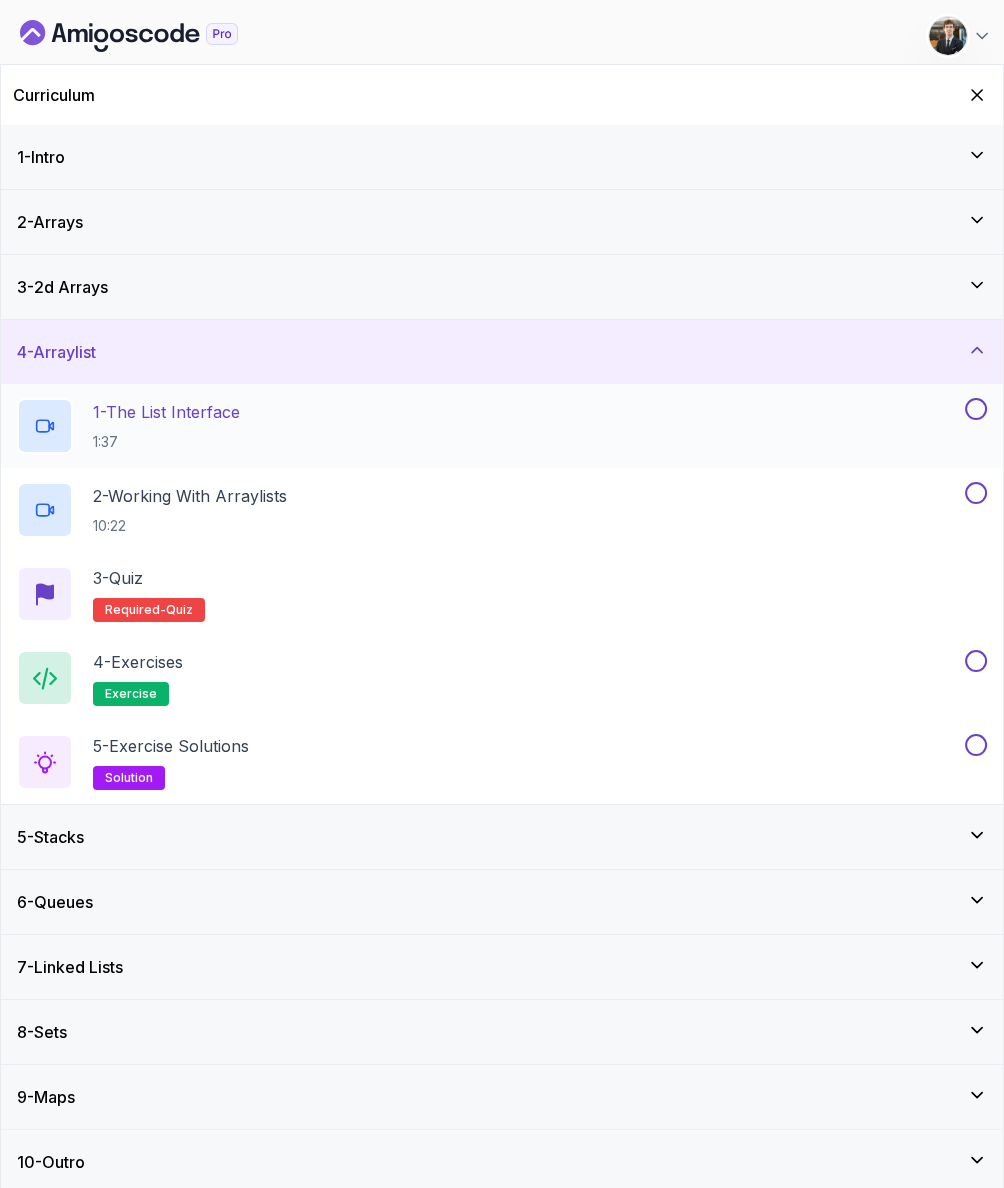 click on "1  -  The List Interface 1:37" at bounding box center (489, 426) 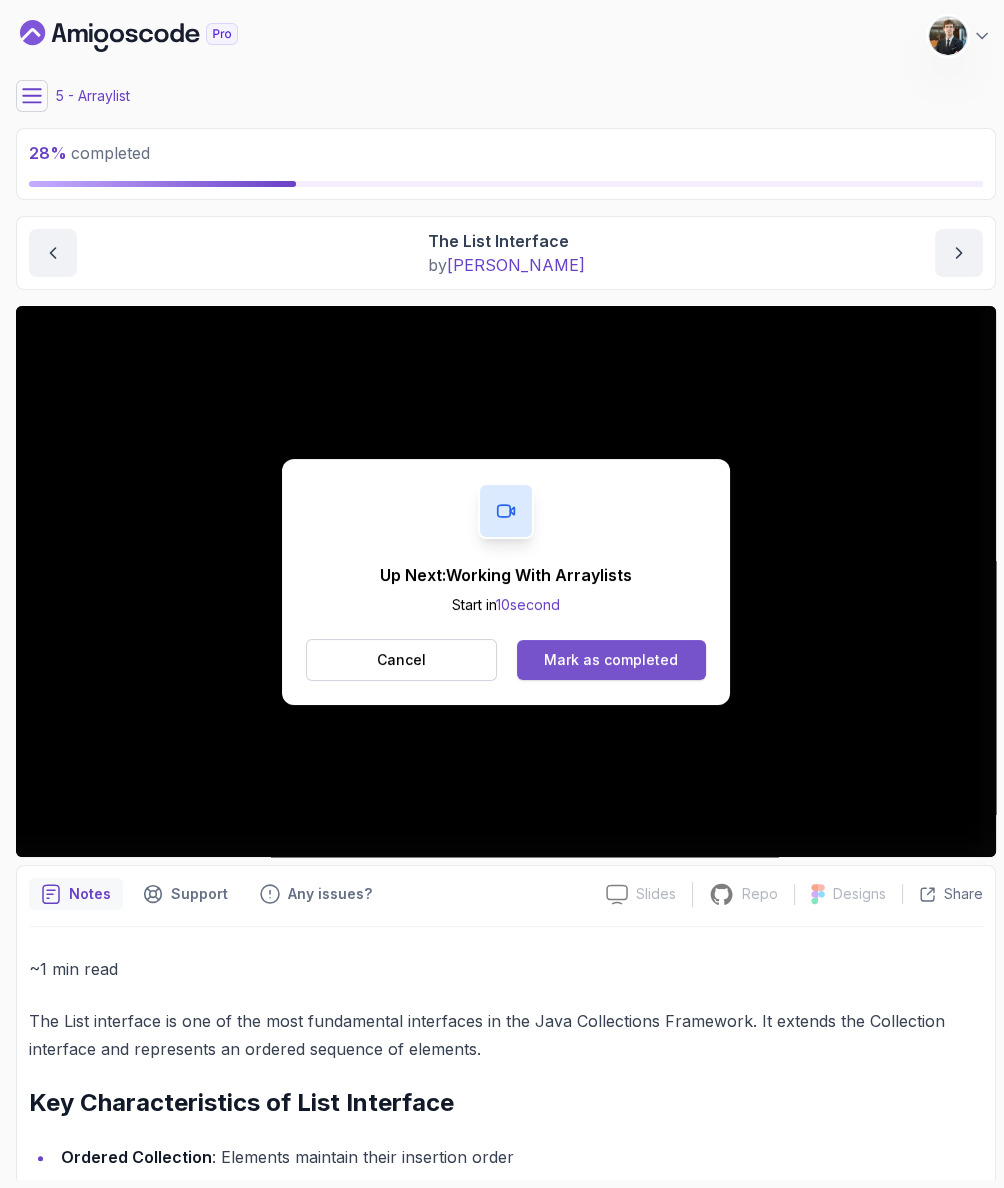 click on "Mark as completed" at bounding box center [611, 660] 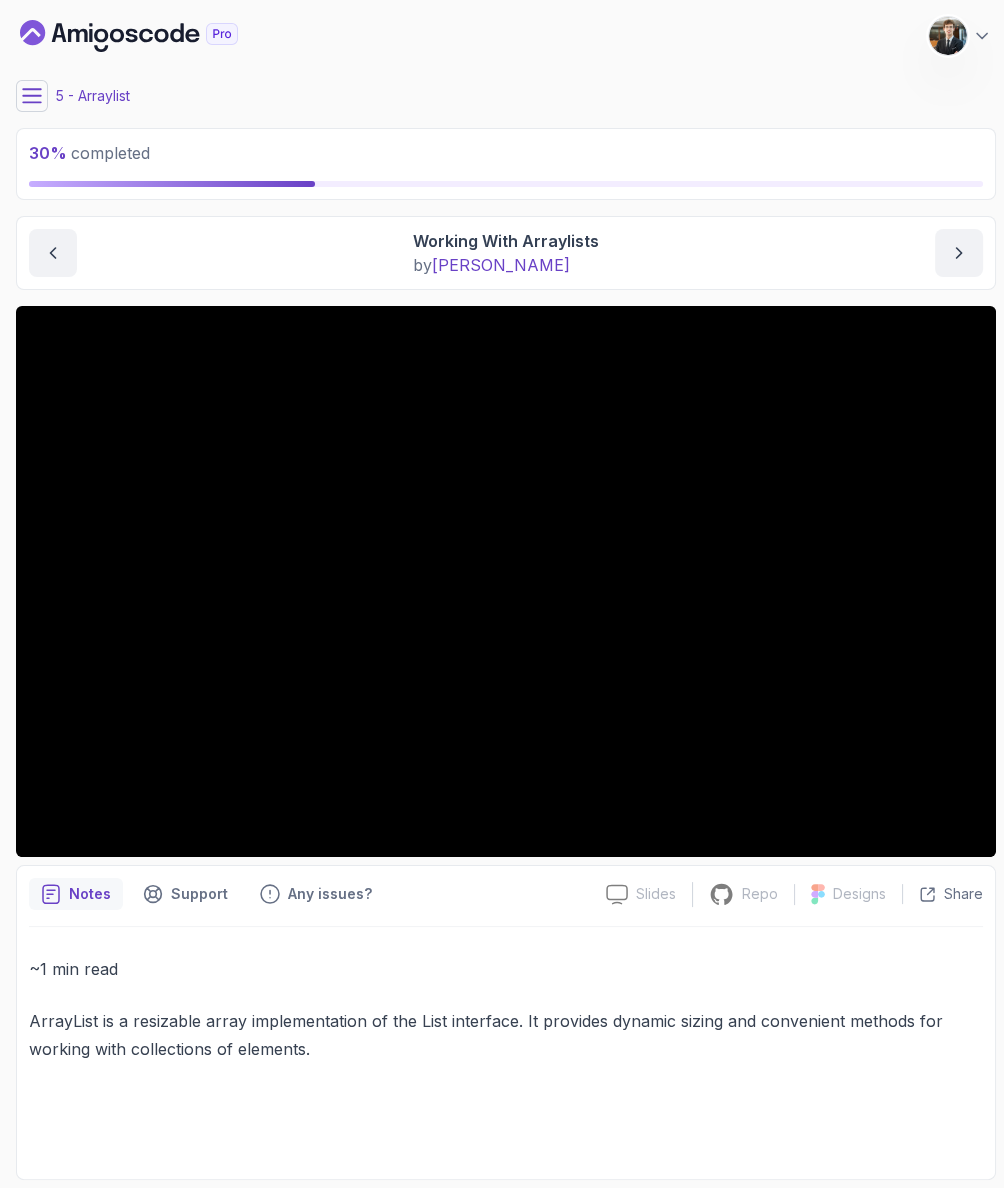 click on "Working With Arraylists by  [PERSON_NAME]" at bounding box center (506, 253) 